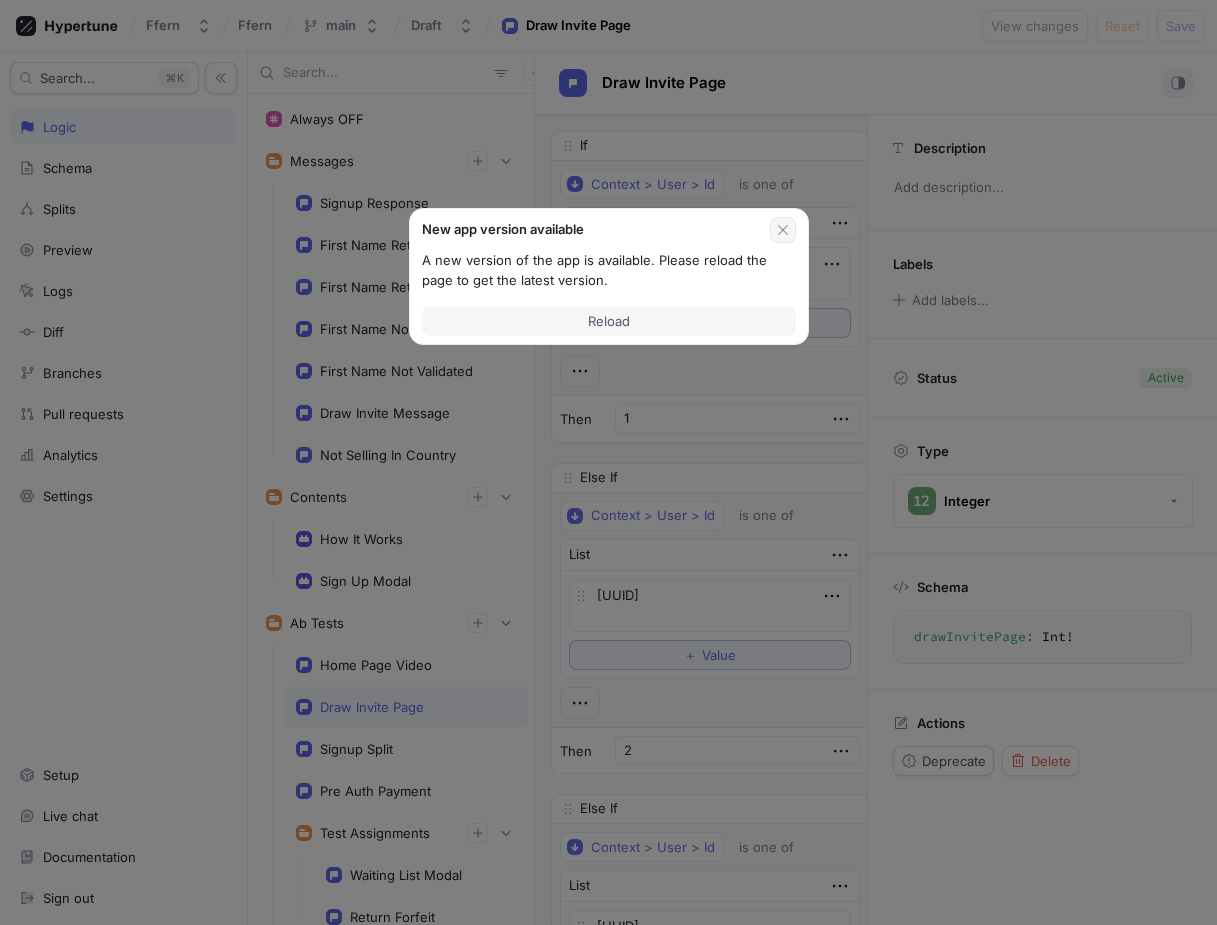 scroll, scrollTop: 0, scrollLeft: 0, axis: both 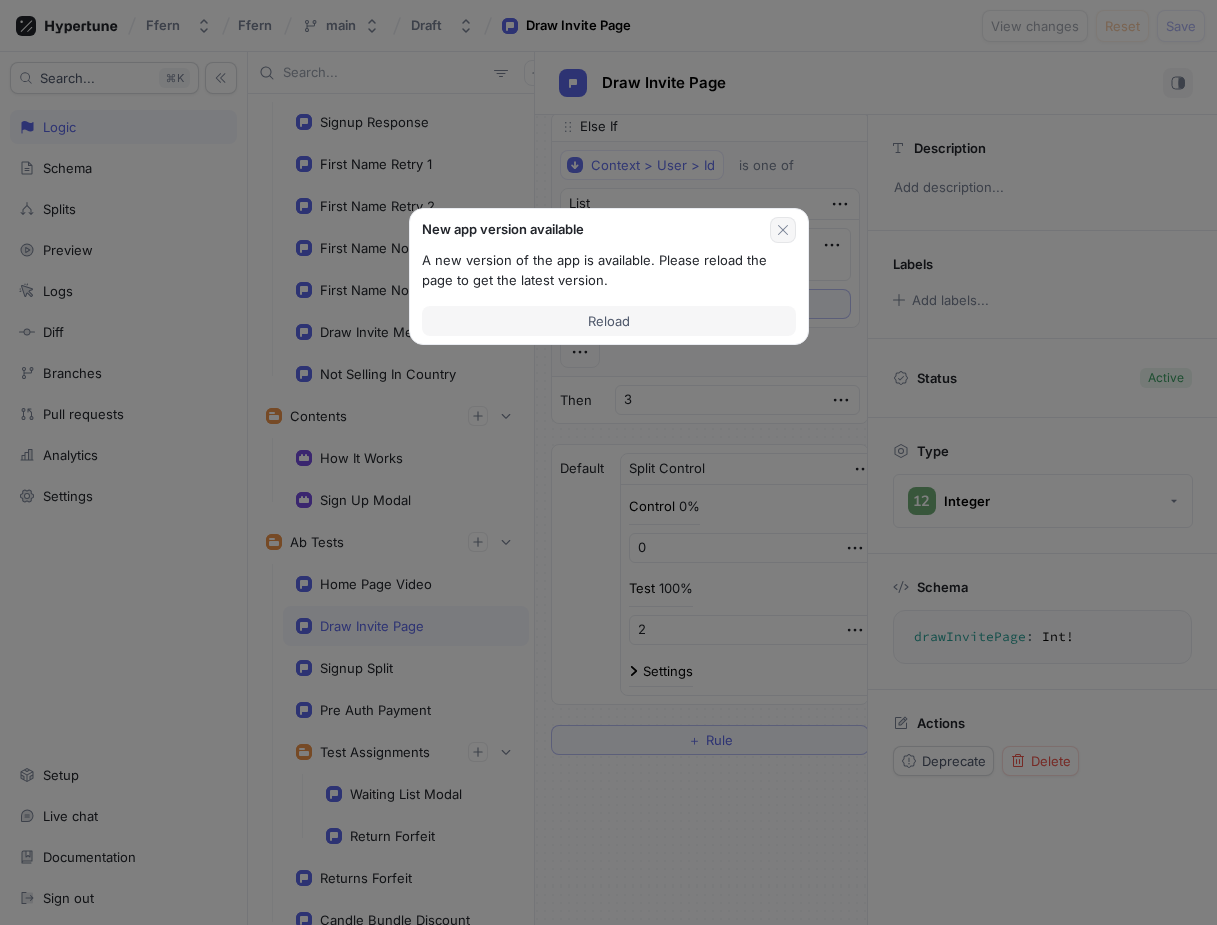 click 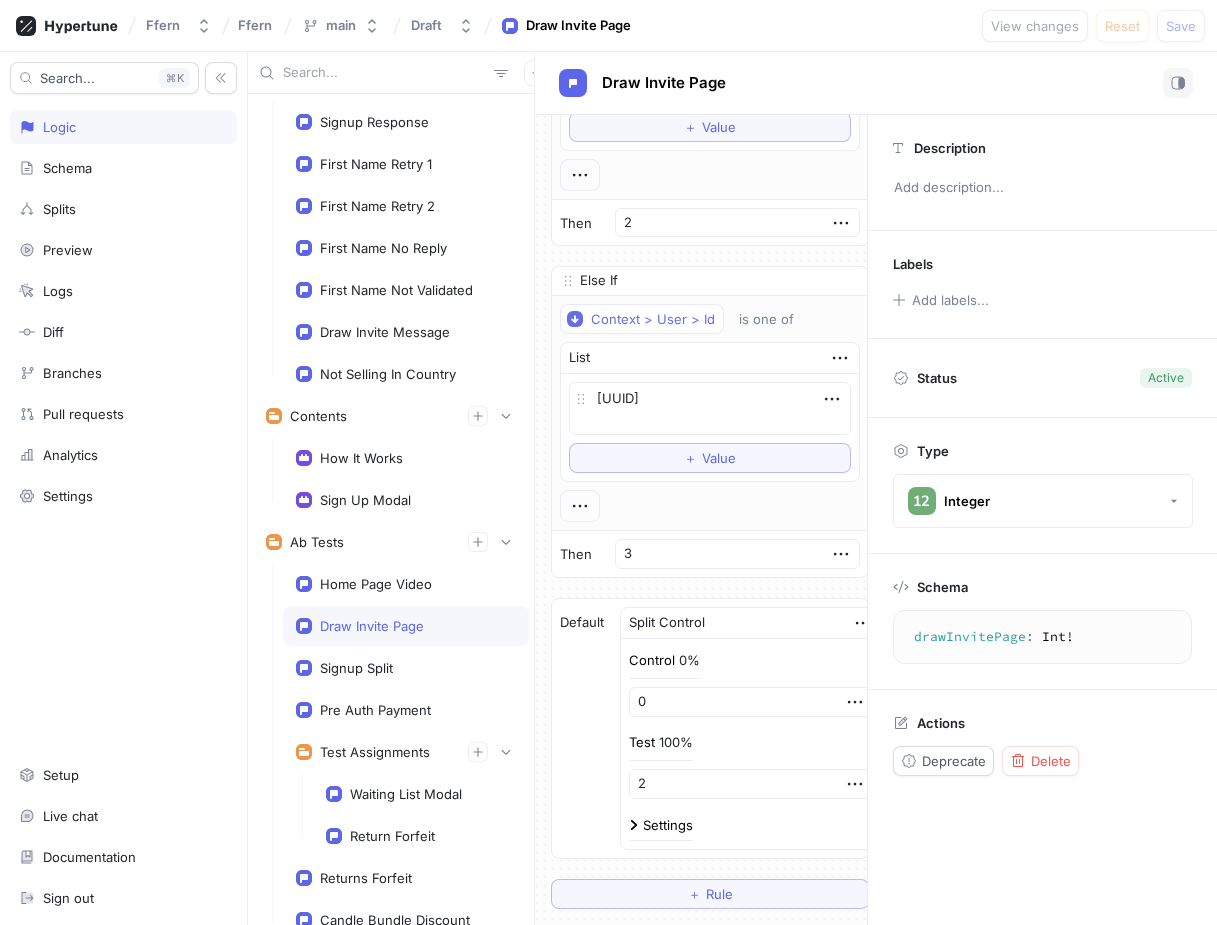 scroll, scrollTop: 491, scrollLeft: 0, axis: vertical 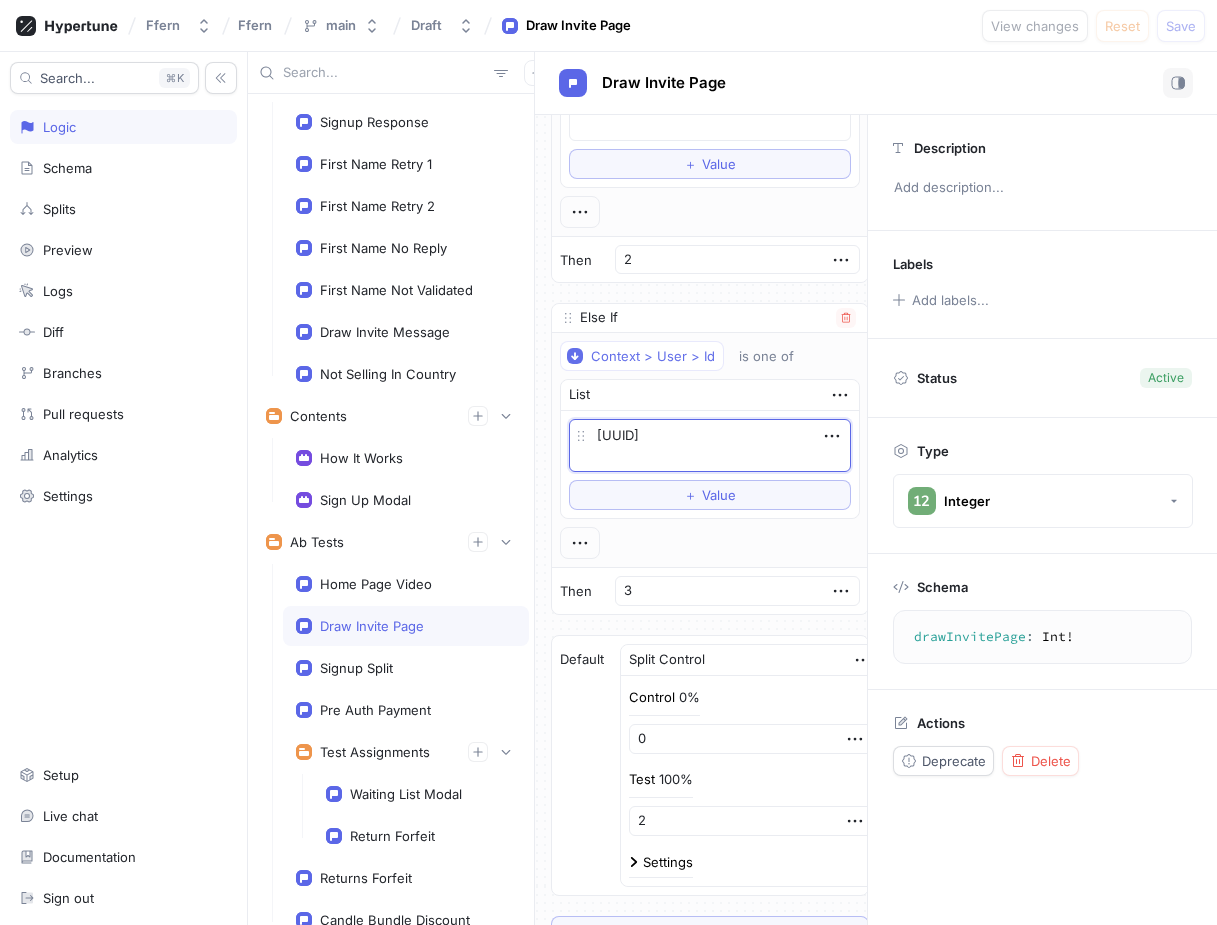 drag, startPoint x: 701, startPoint y: 459, endPoint x: 568, endPoint y: 436, distance: 134.97408 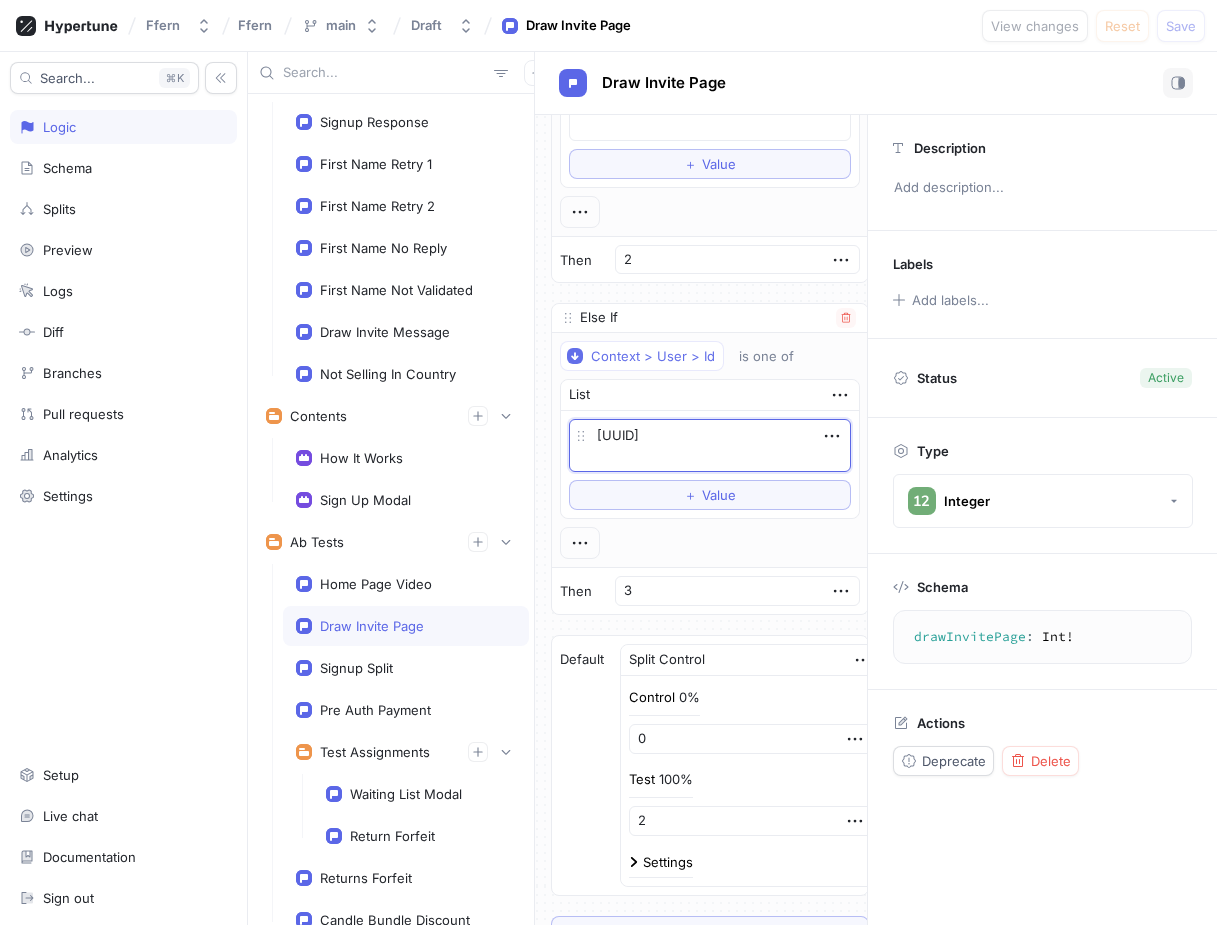 click on "[UUID]
To pick up a draggable item, press the space bar.
While dragging, use the arrow keys to move the item.
Press space again to drop the item in its new position, or press escape to cancel.
＋ Value" at bounding box center [710, 464] 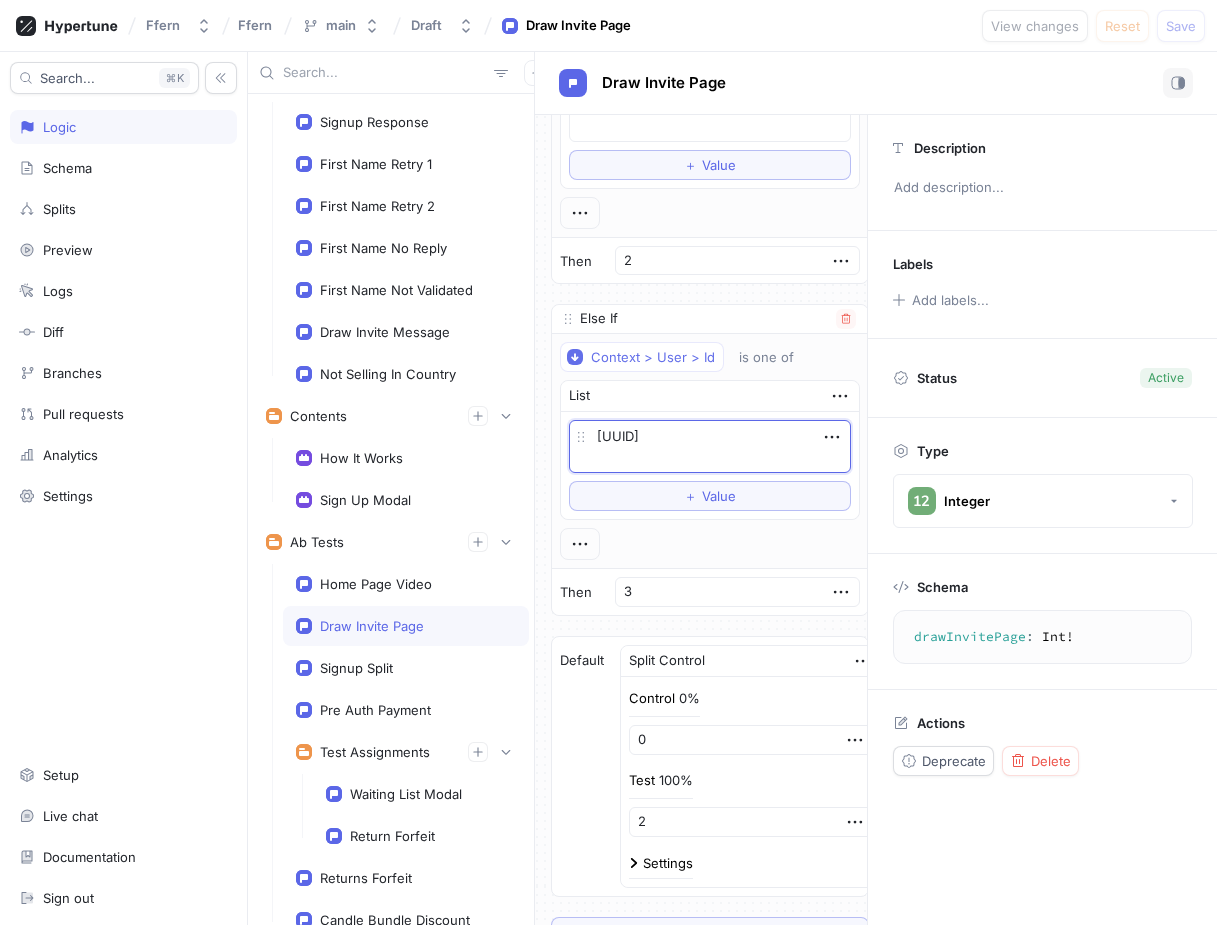 scroll, scrollTop: 515, scrollLeft: 0, axis: vertical 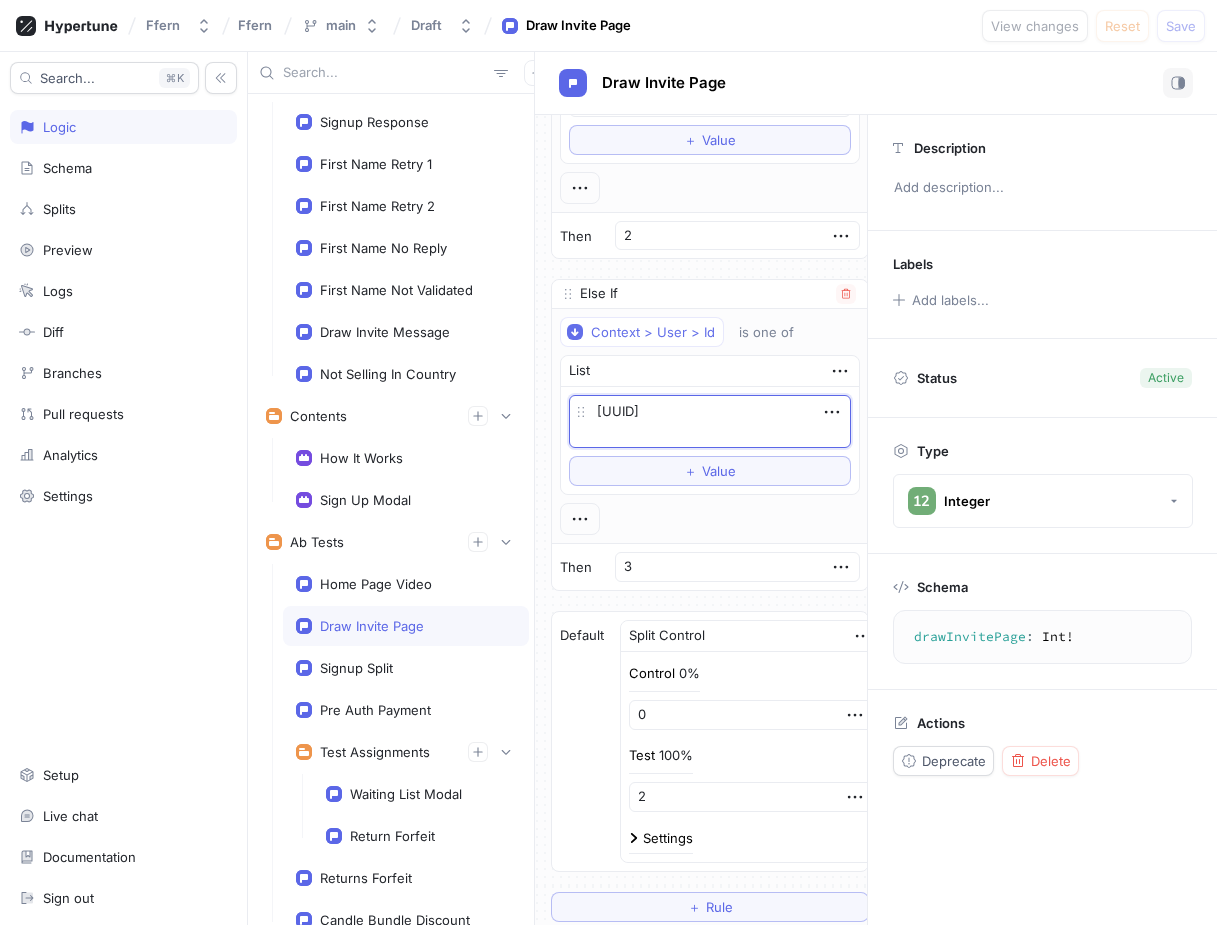 click on "[UUID]" at bounding box center [710, 421] 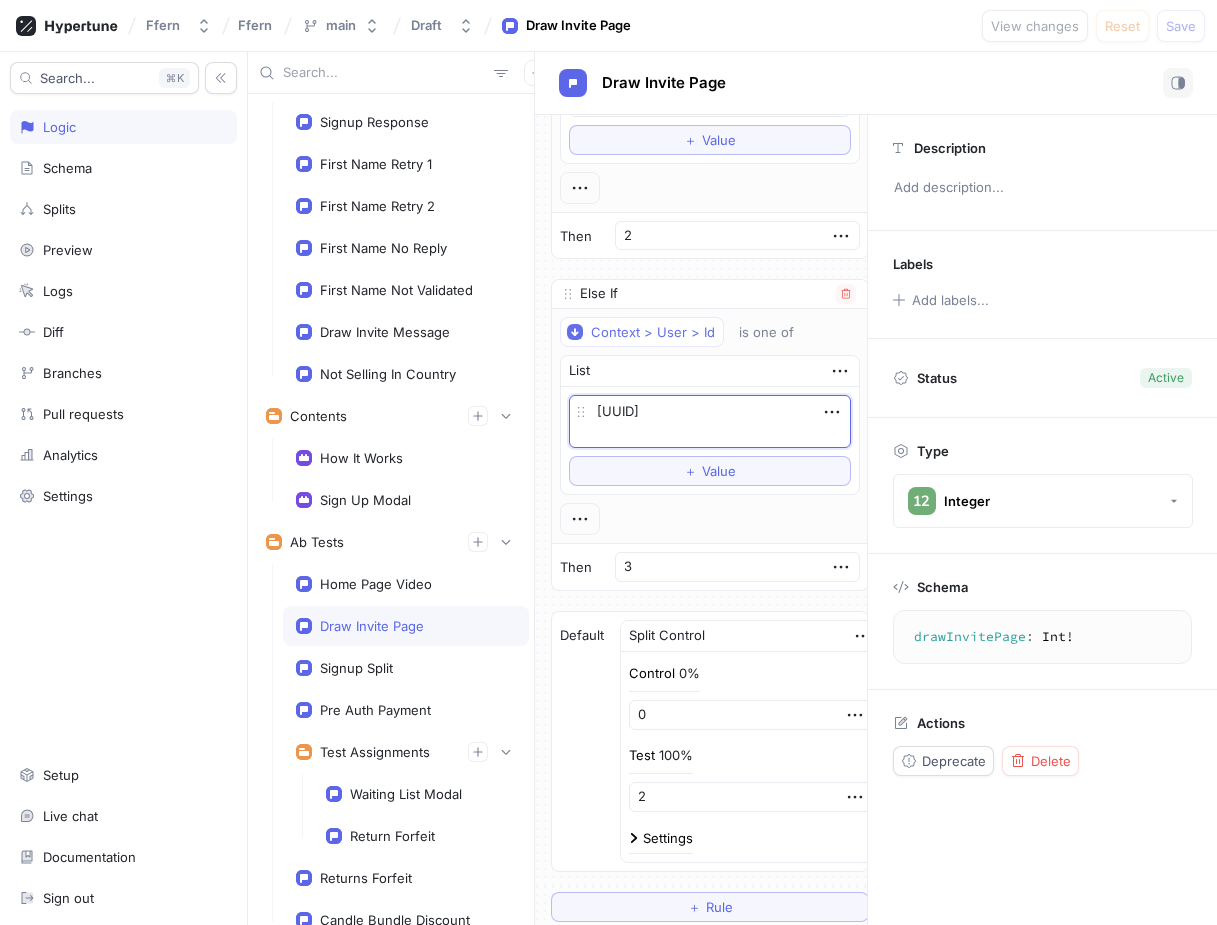 drag, startPoint x: 729, startPoint y: 432, endPoint x: 550, endPoint y: 399, distance: 182.01648 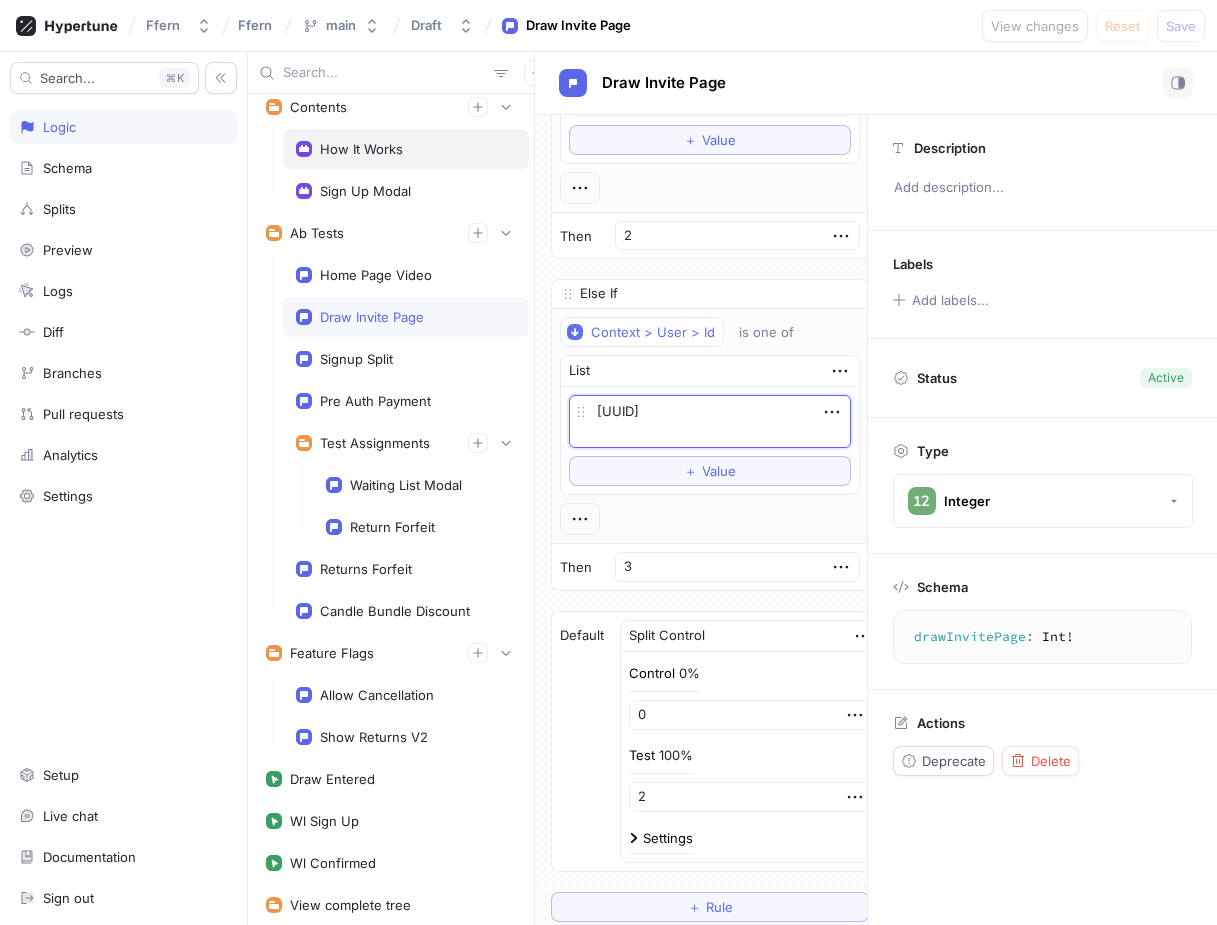 scroll, scrollTop: 454, scrollLeft: 0, axis: vertical 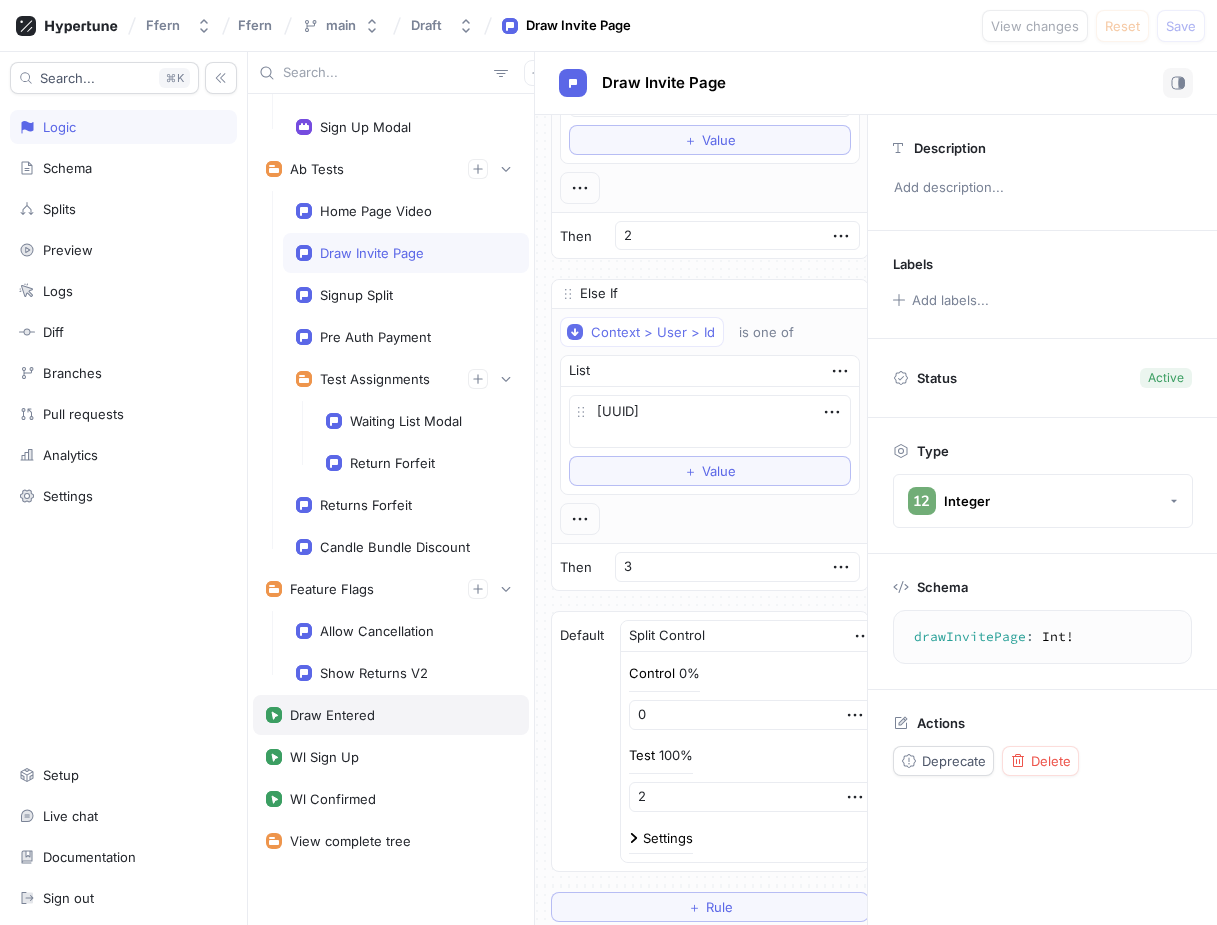 type on "x" 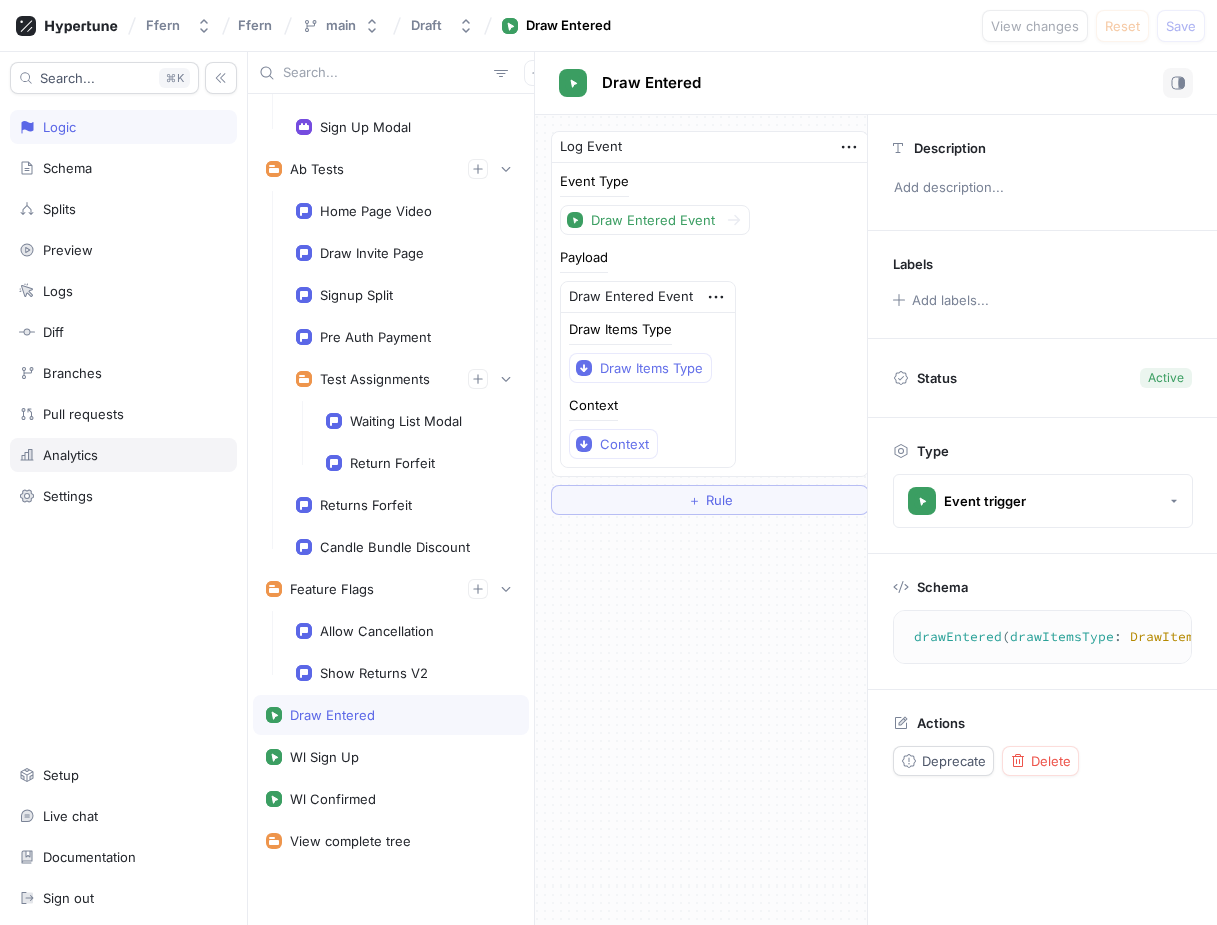 click on "Analytics" at bounding box center (123, 455) 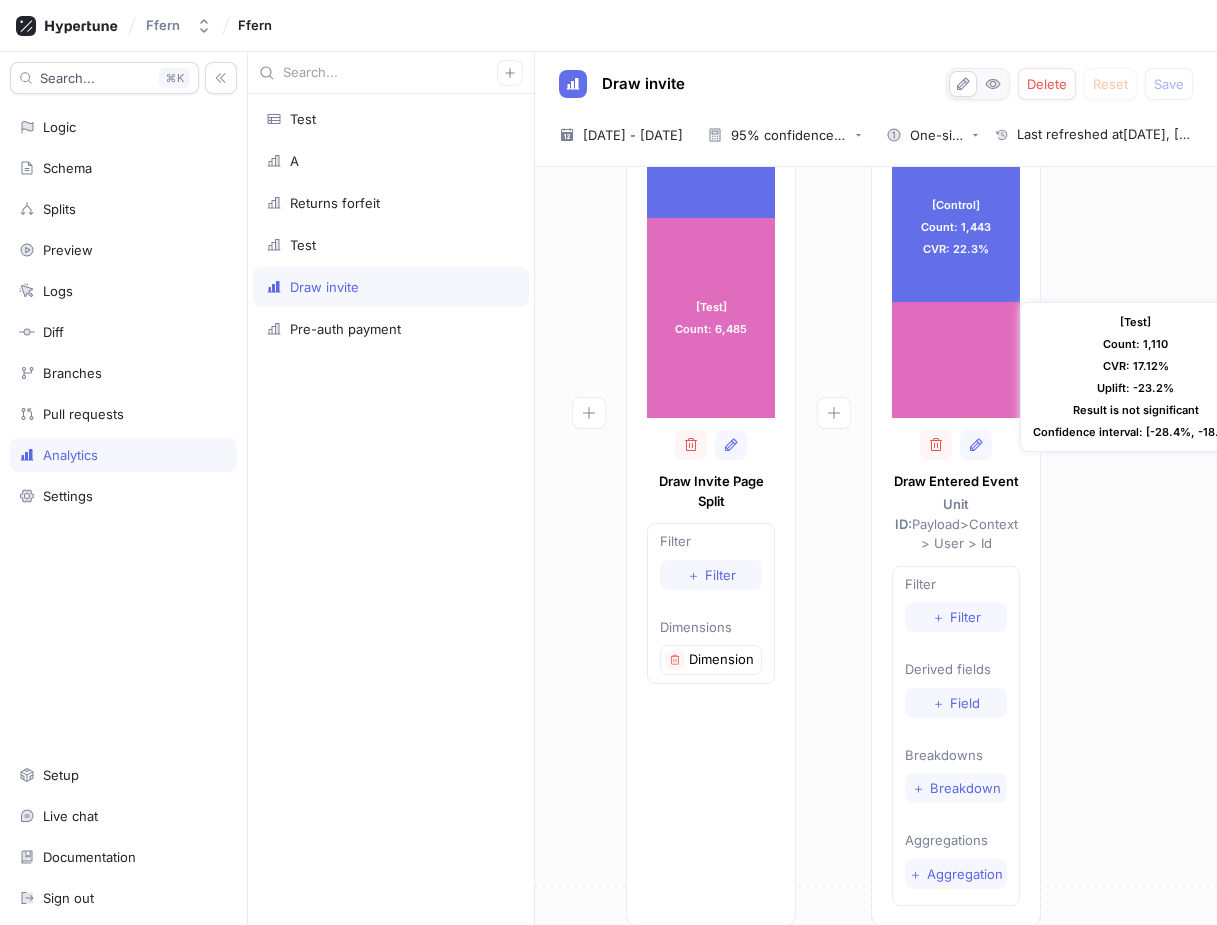 scroll, scrollTop: 220, scrollLeft: 0, axis: vertical 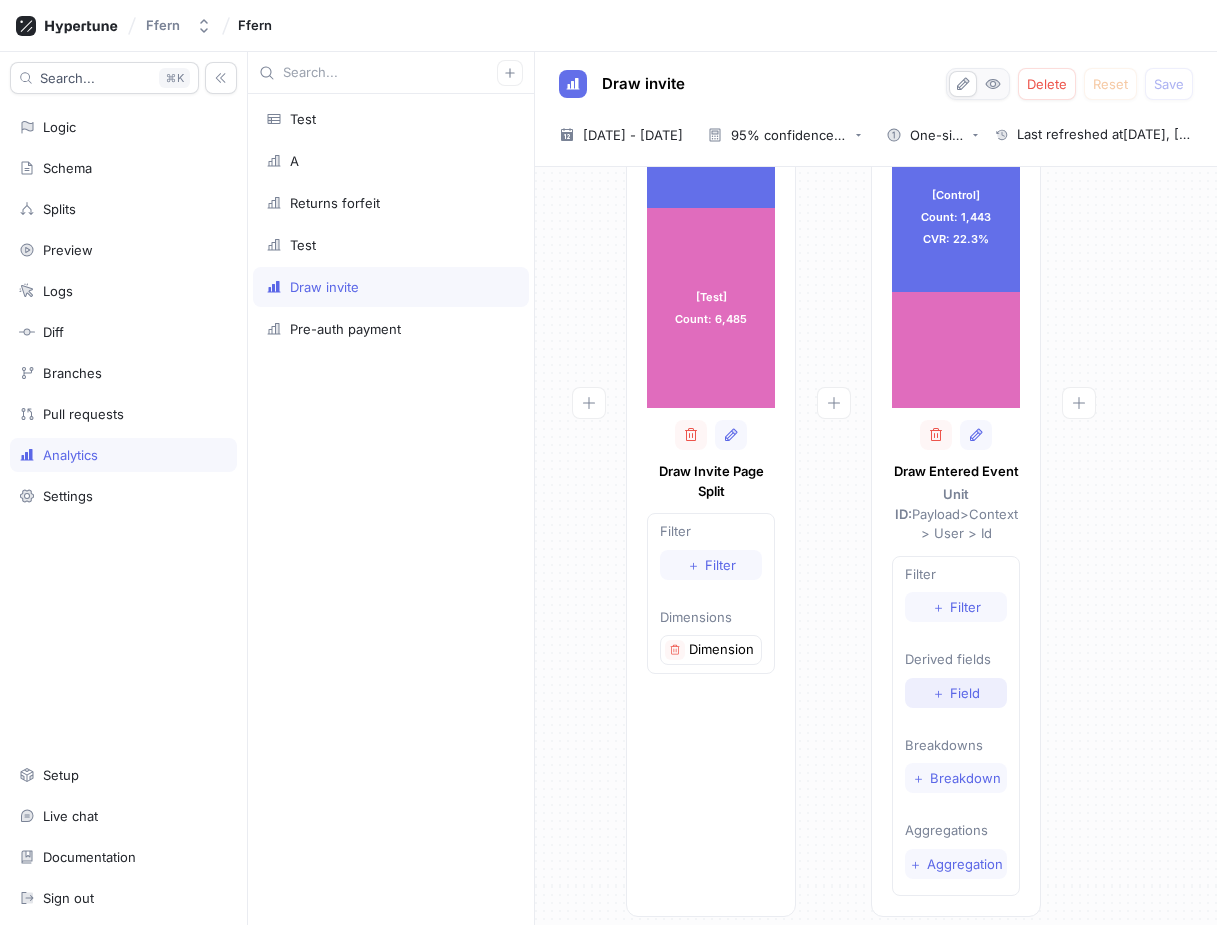 click on "Field" at bounding box center (965, 693) 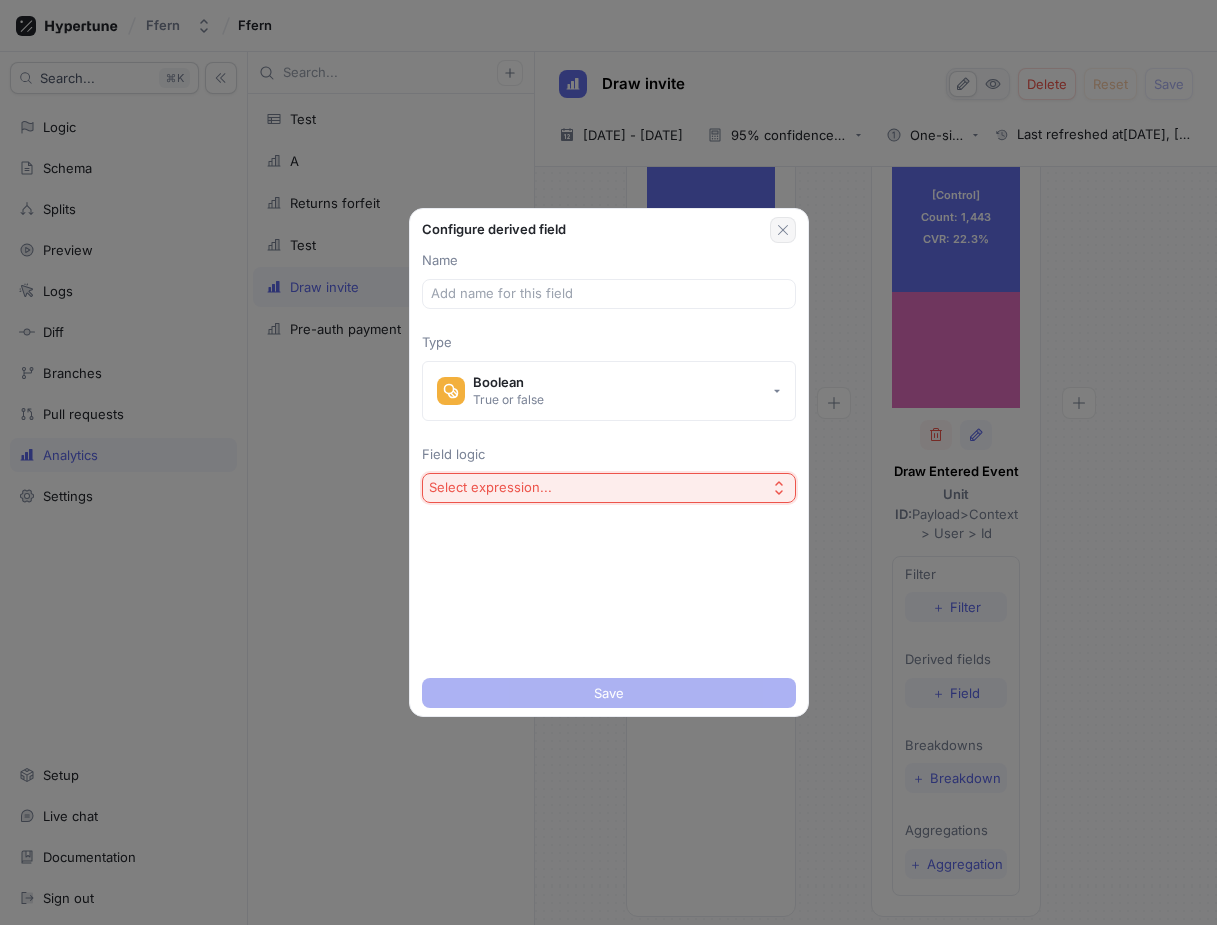 click 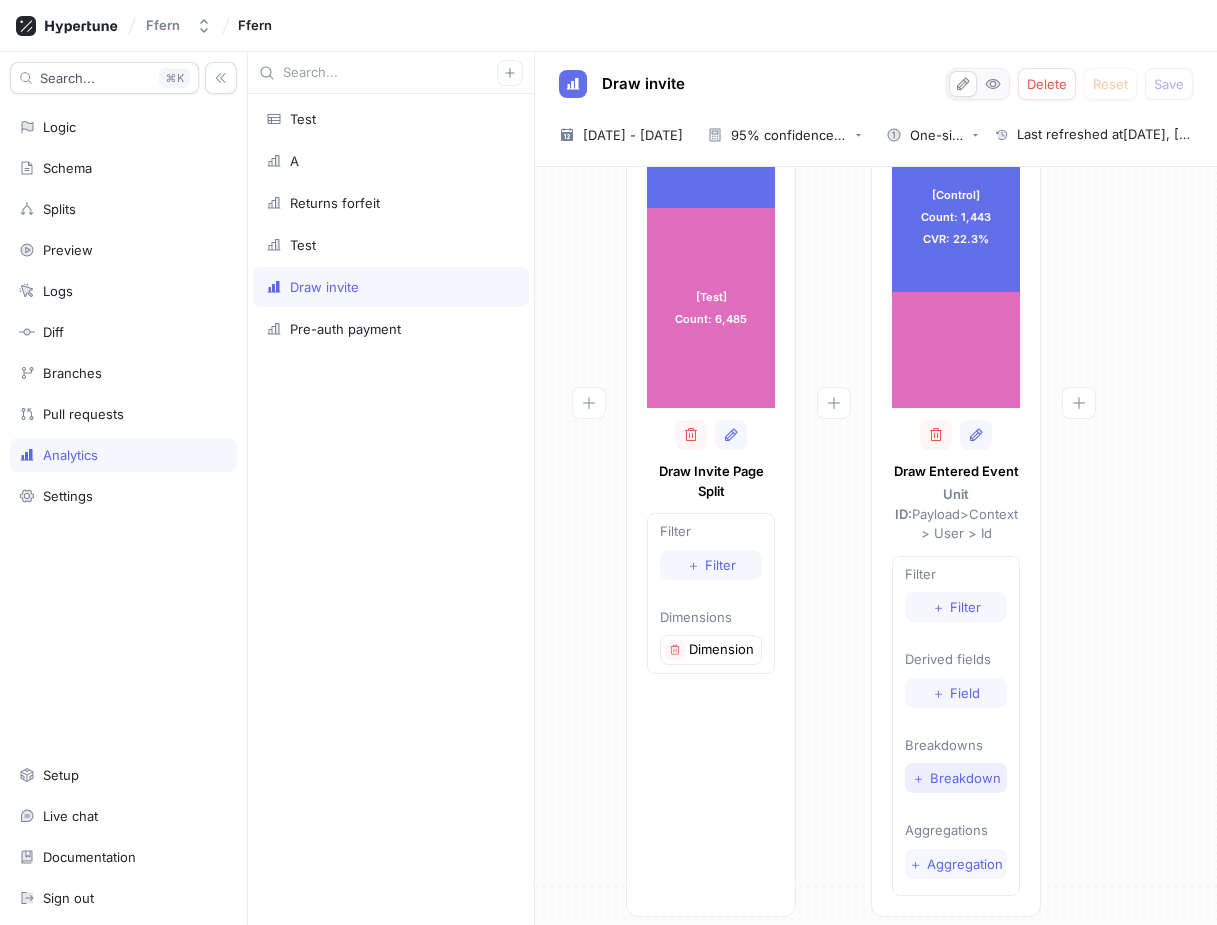 click on "Breakdown" at bounding box center [965, 778] 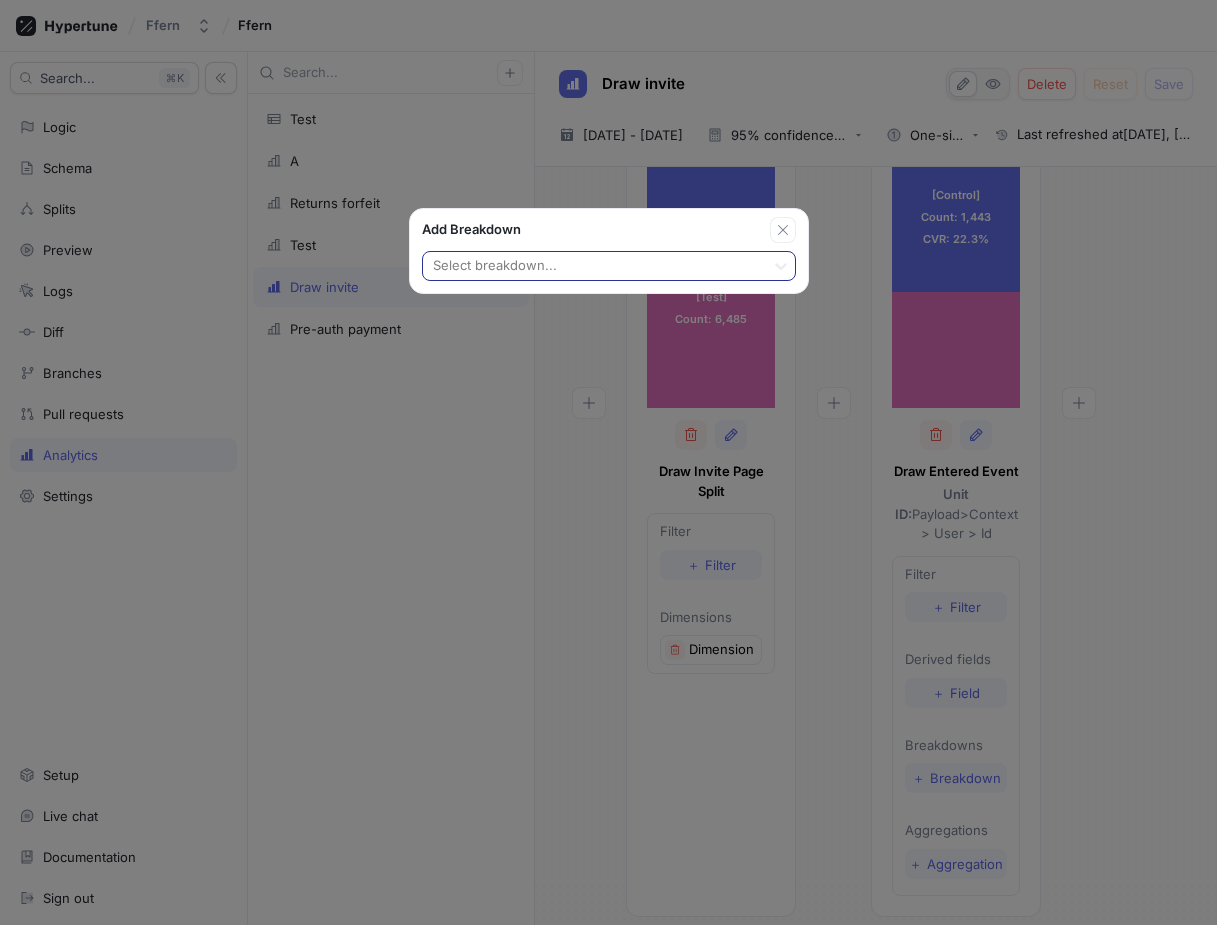 click at bounding box center (594, 267) 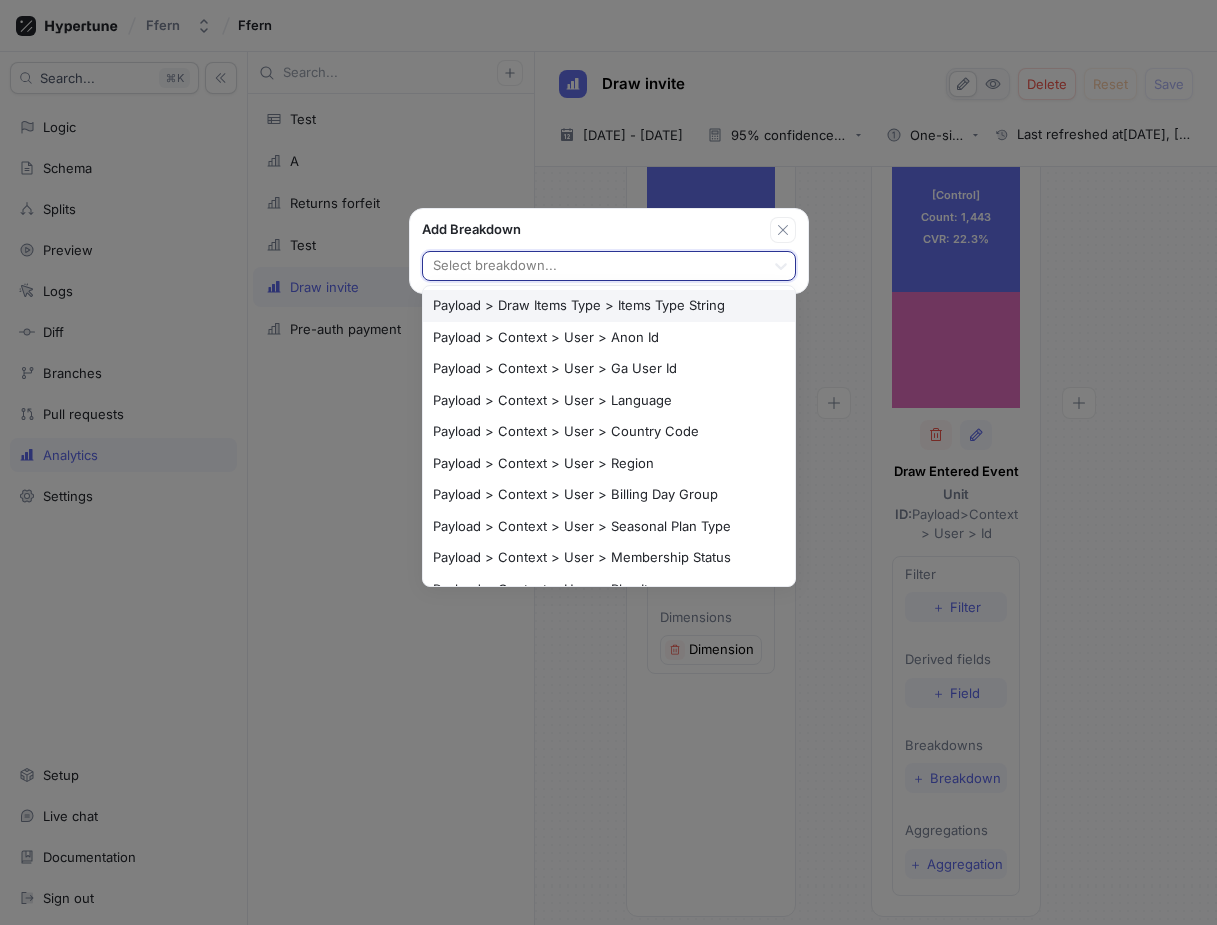 click on "Payload > Draw Items Type > Items Type String" at bounding box center (609, 306) 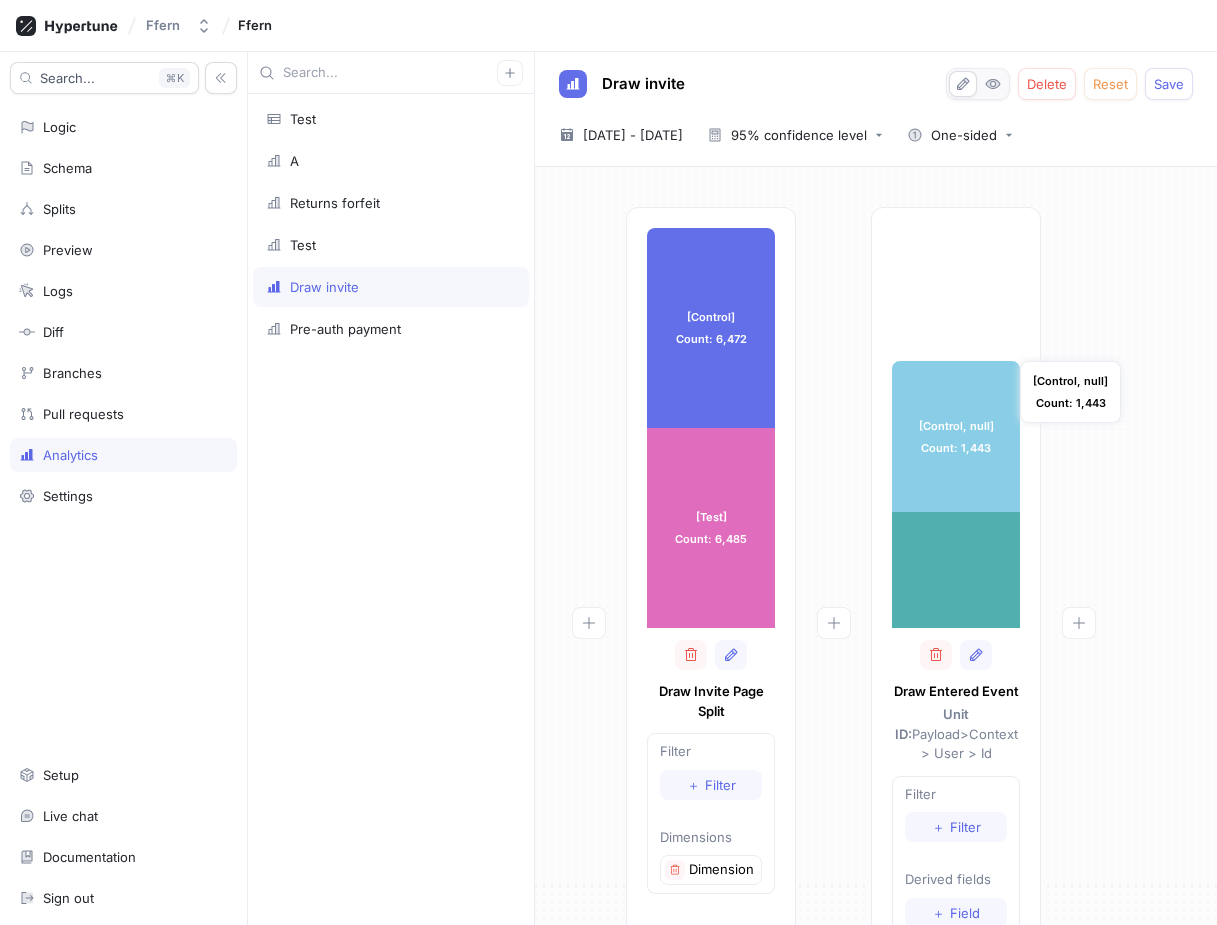scroll, scrollTop: 0, scrollLeft: 0, axis: both 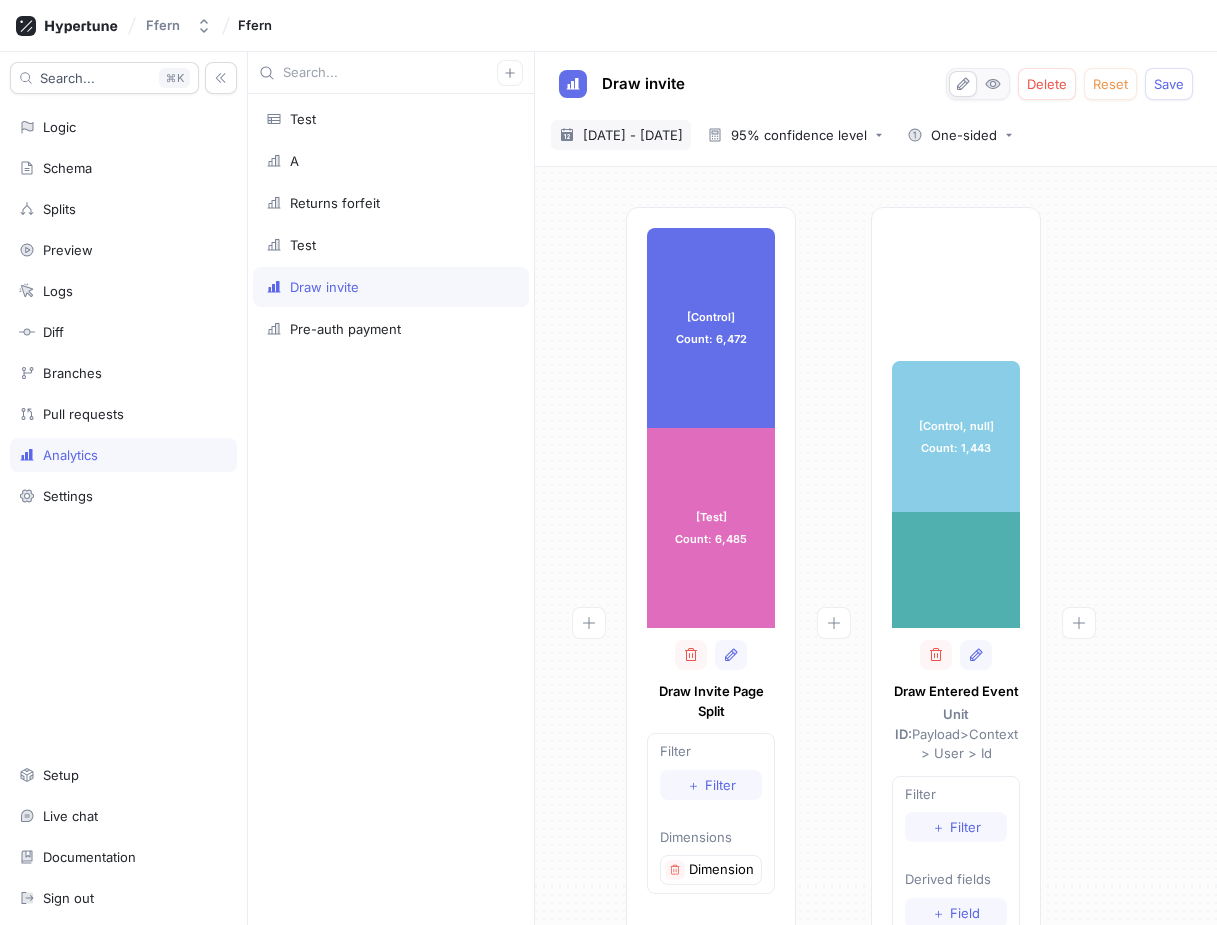click on "[DATE] - [DATE]" at bounding box center [633, 135] 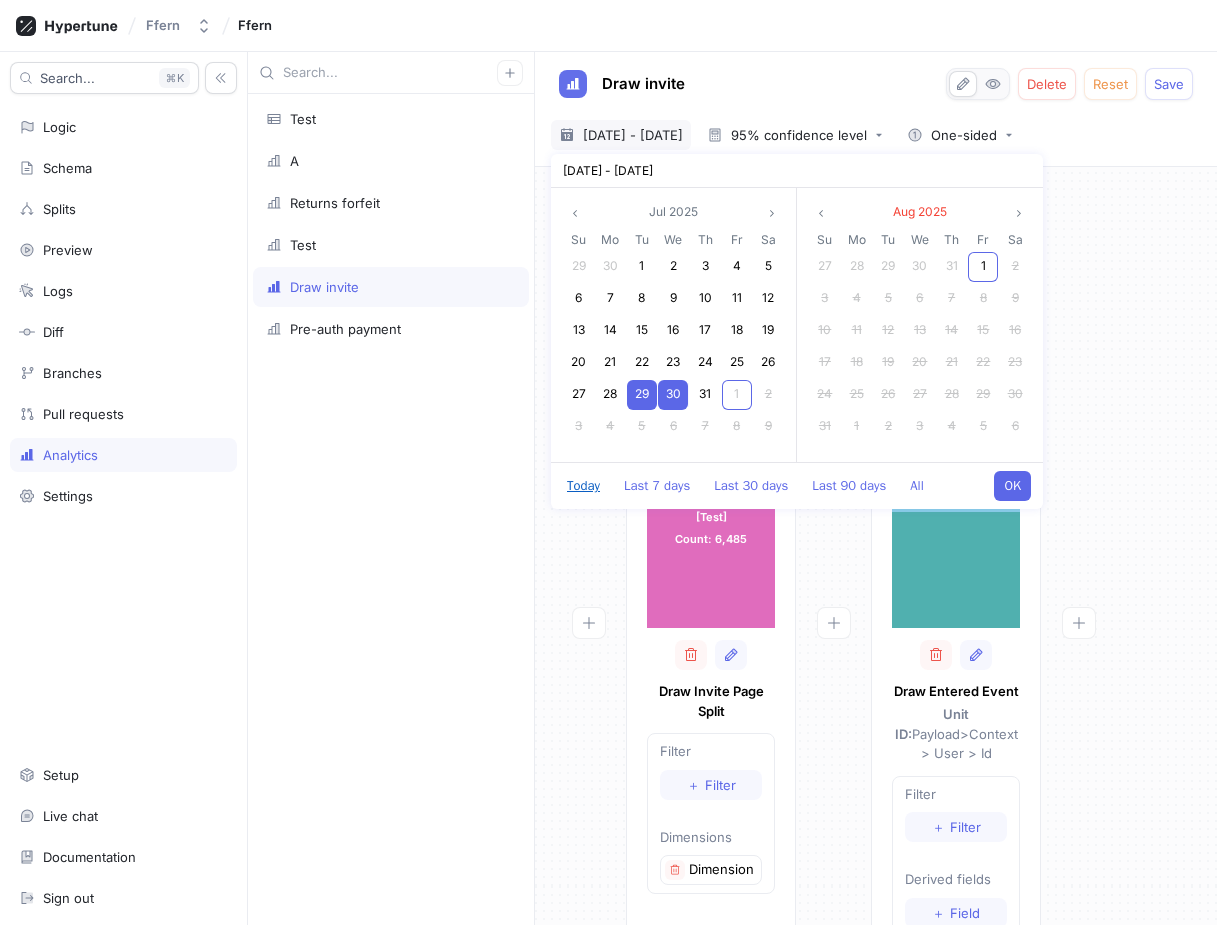 click on "Today" at bounding box center (583, 486) 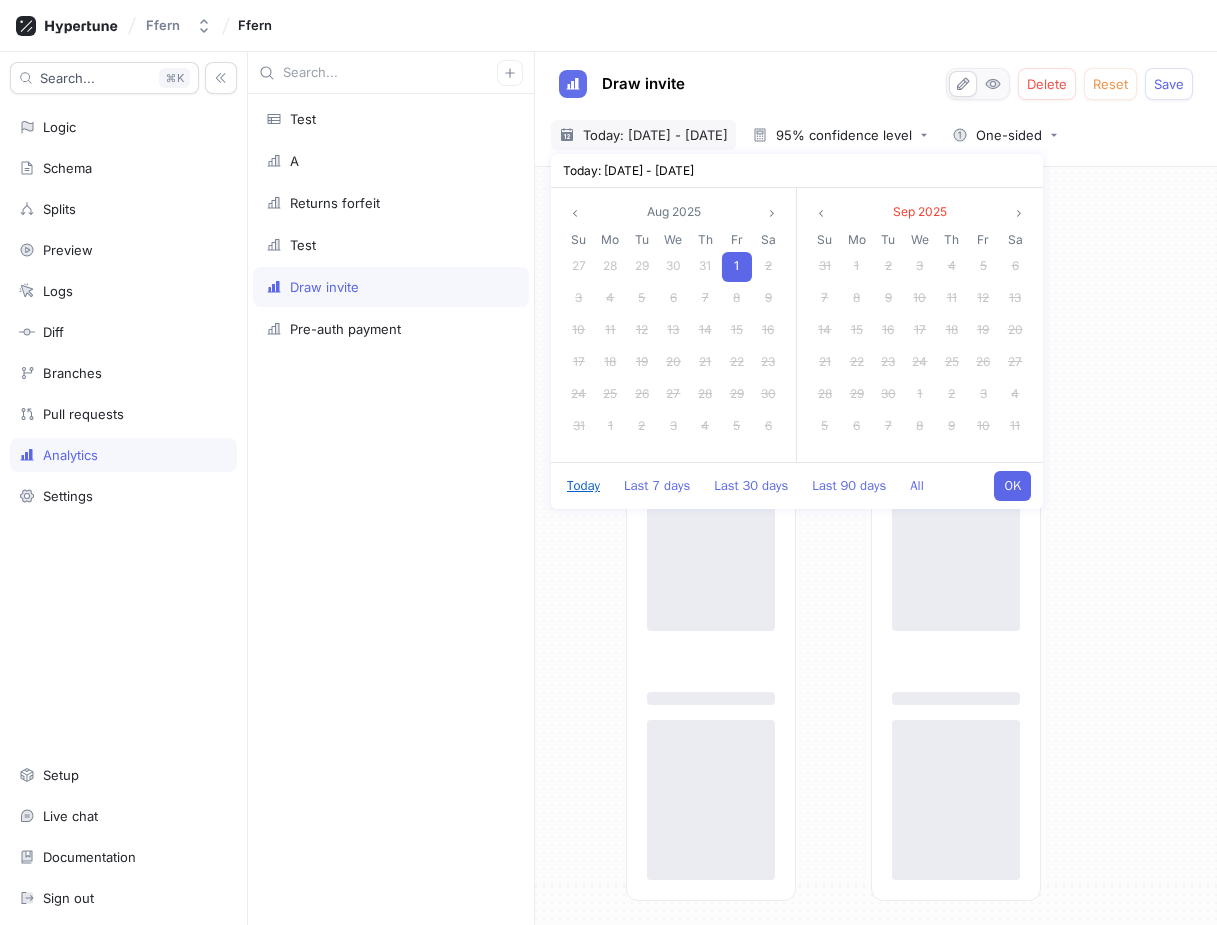 type on "[DATE] ~ [DATE]" 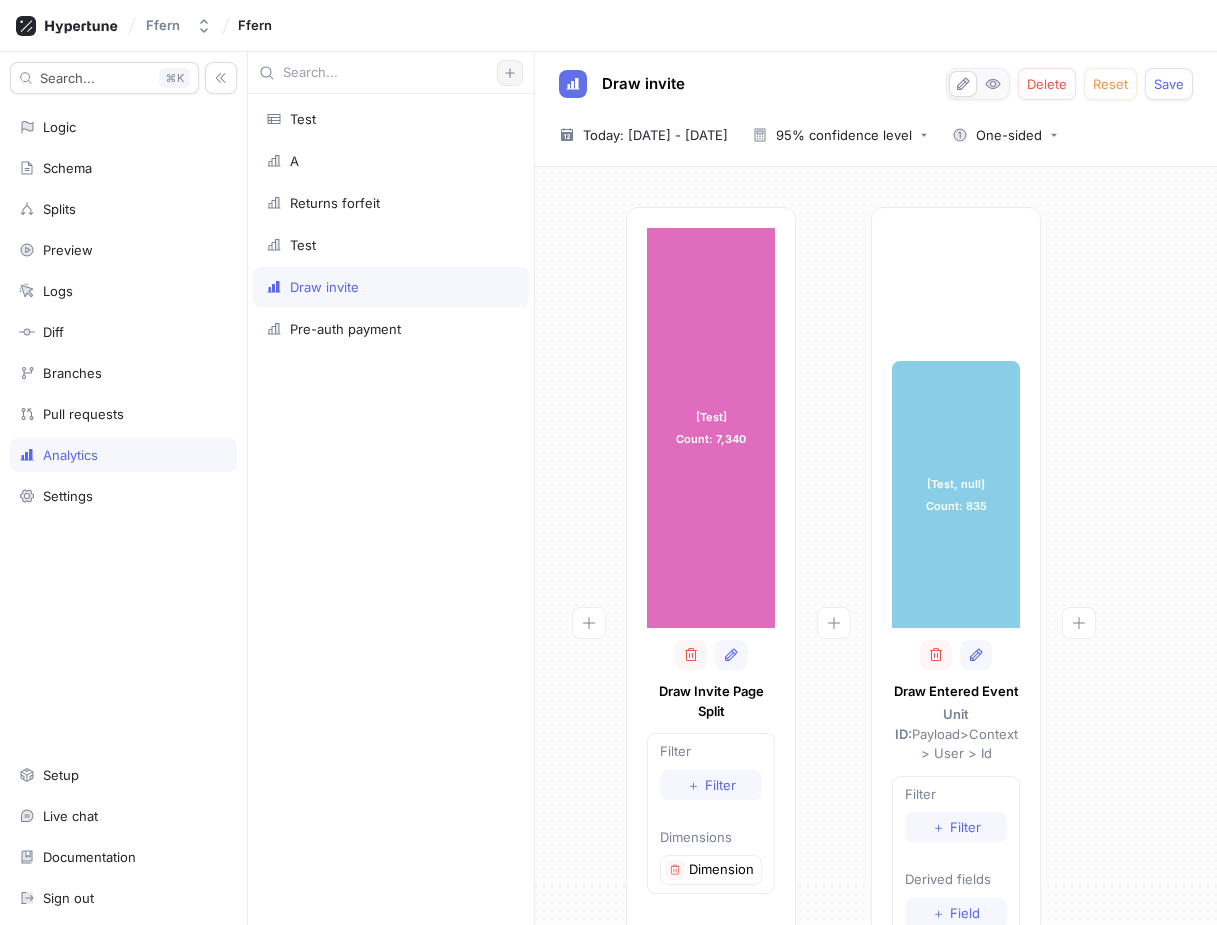 click 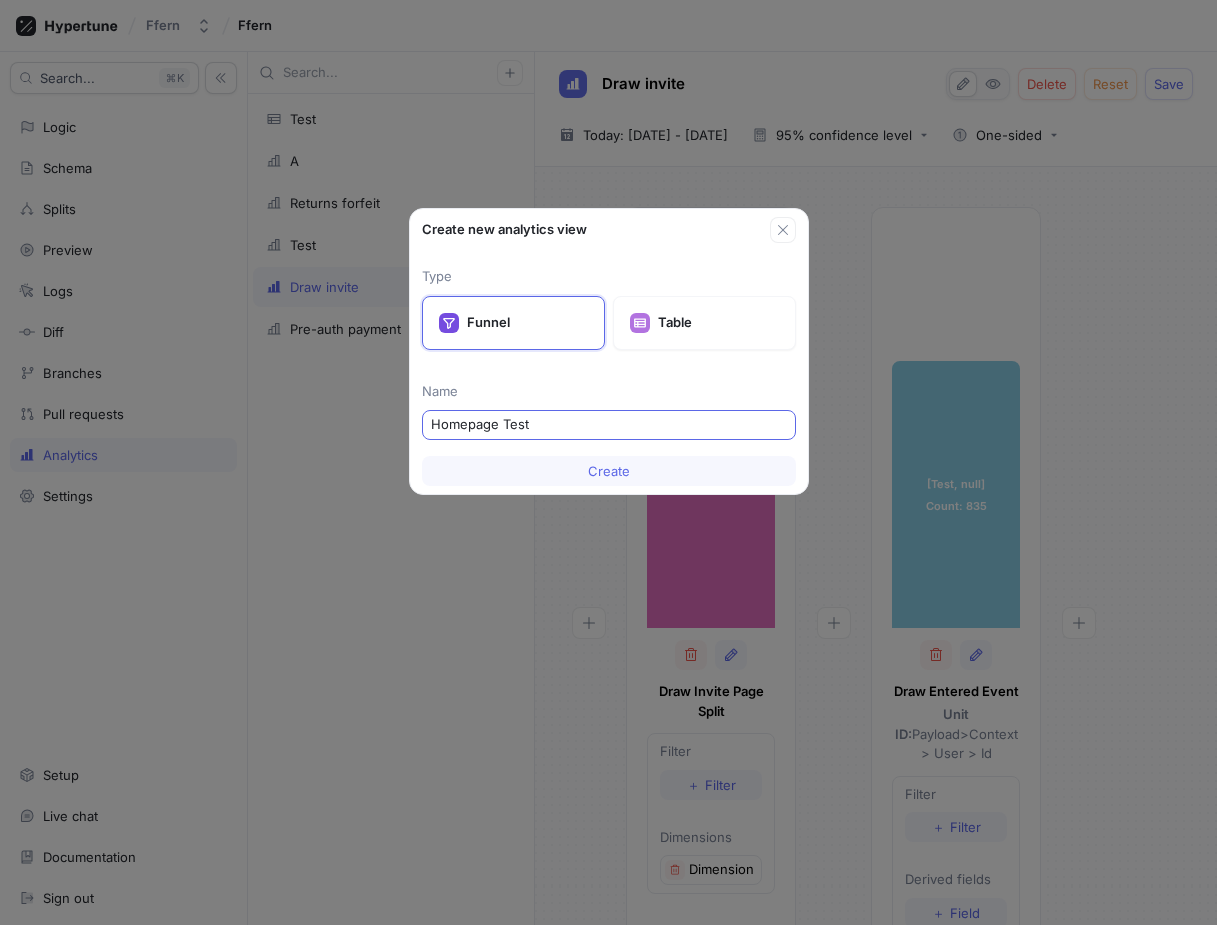 click on "Homepage Test" at bounding box center (609, 425) 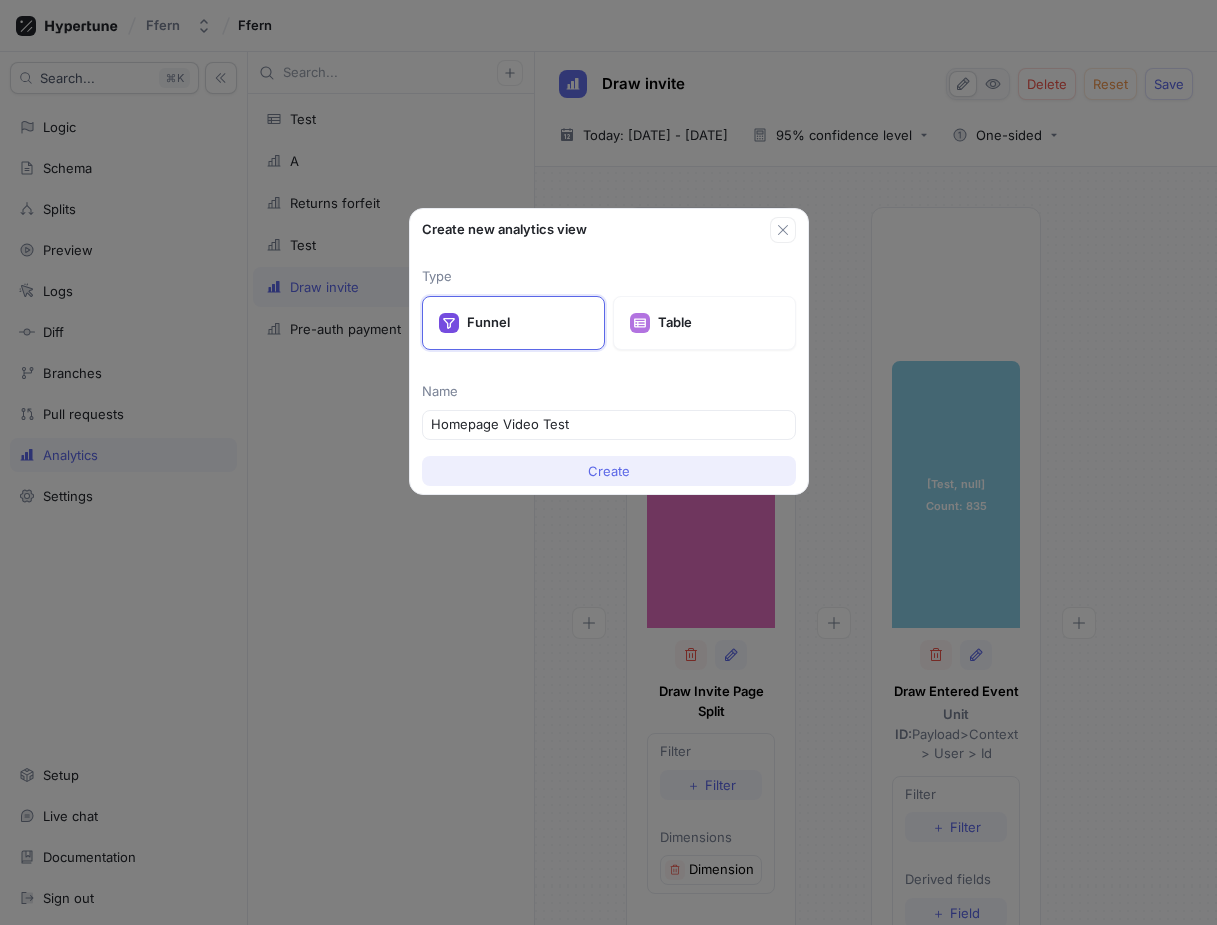 type on "Homepage Video Test" 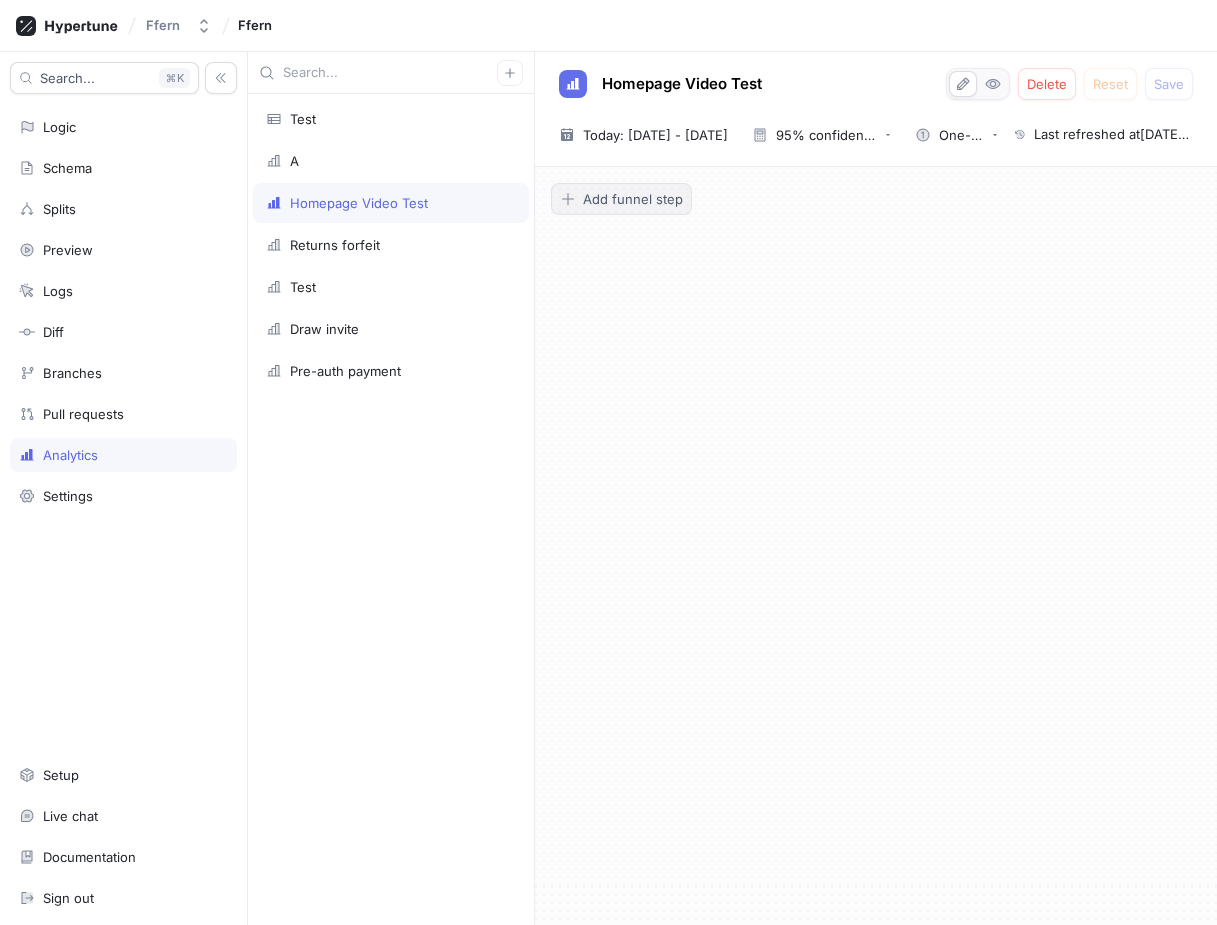 click on "Add funnel step" at bounding box center (633, 199) 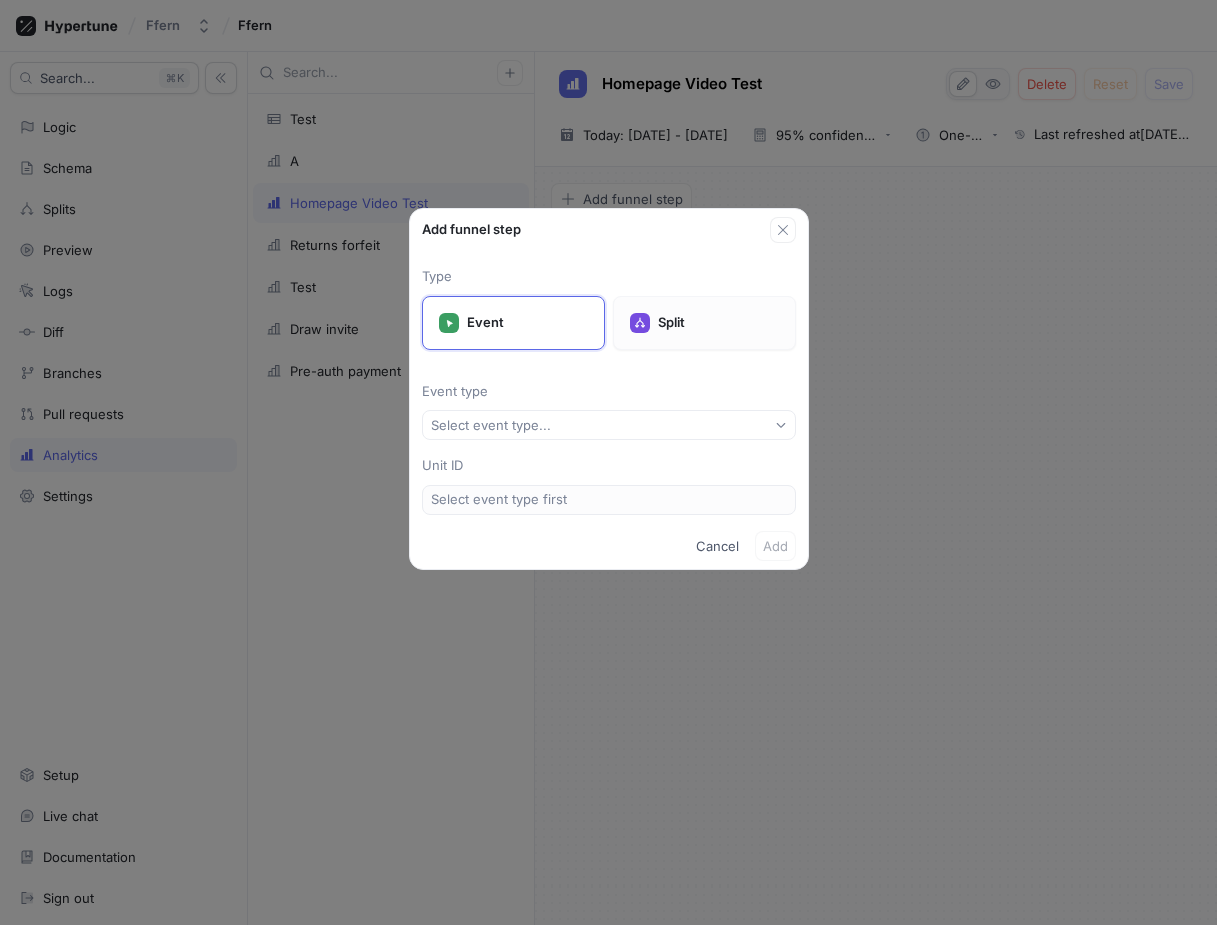 click on "Split" at bounding box center (704, 323) 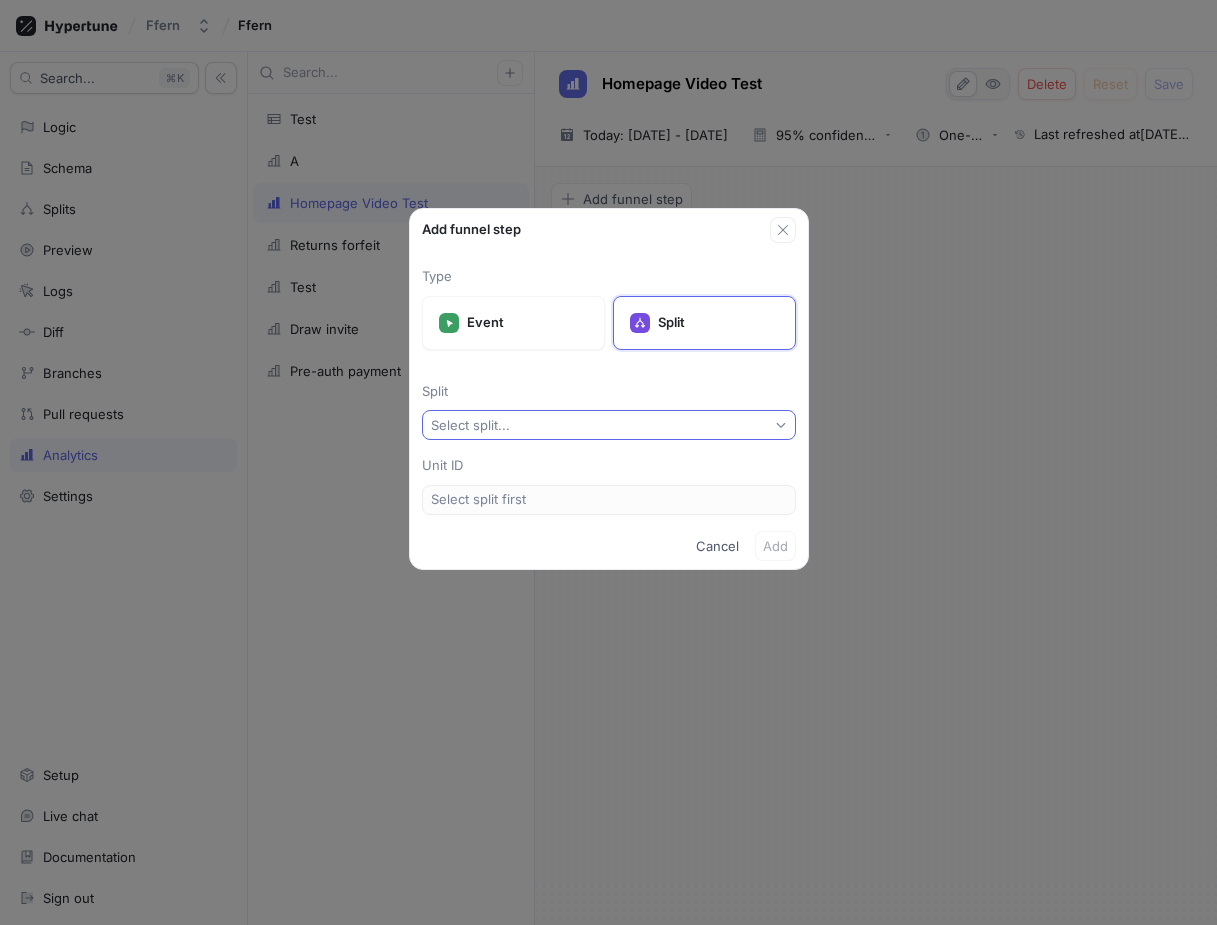 click on "Select split..." at bounding box center [609, 425] 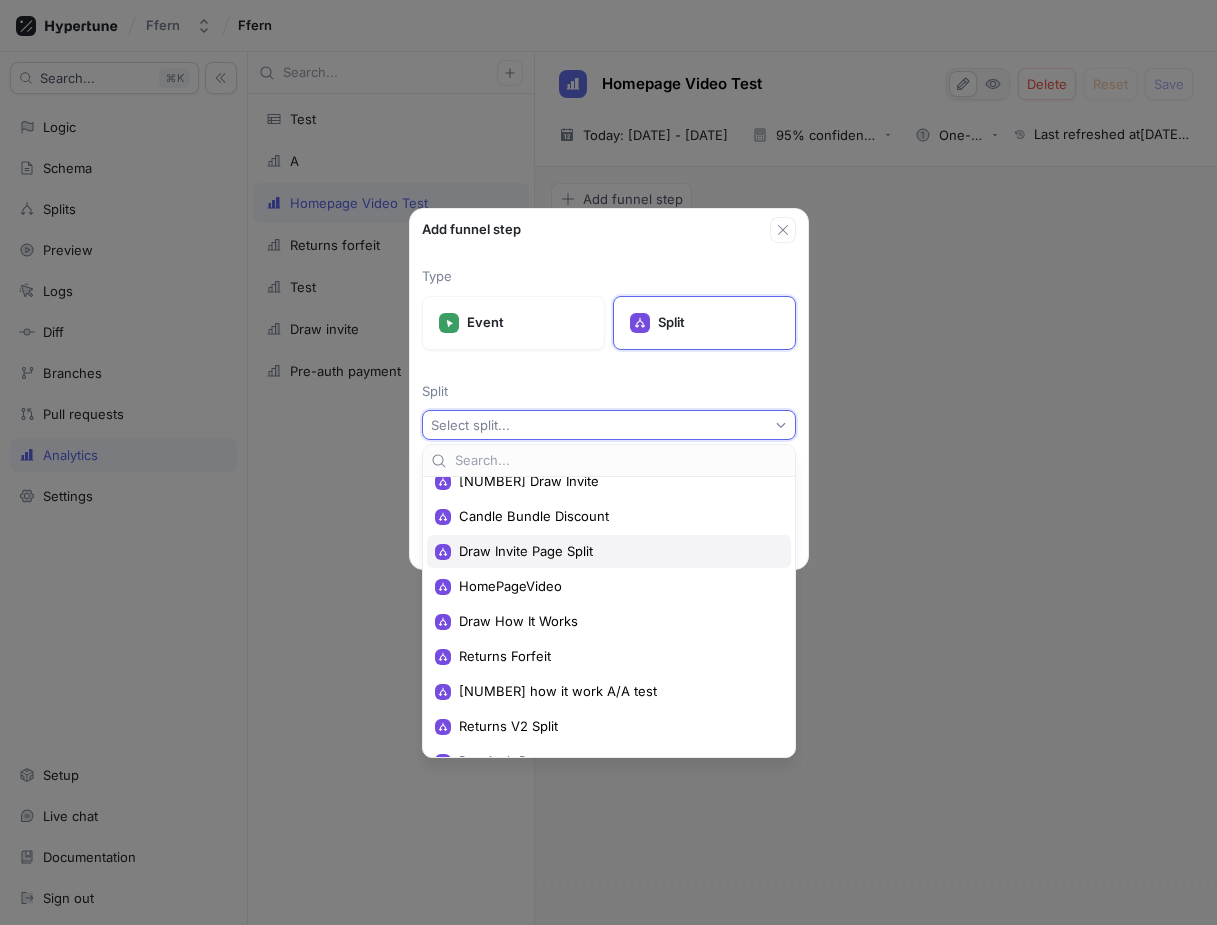 scroll, scrollTop: 17, scrollLeft: 0, axis: vertical 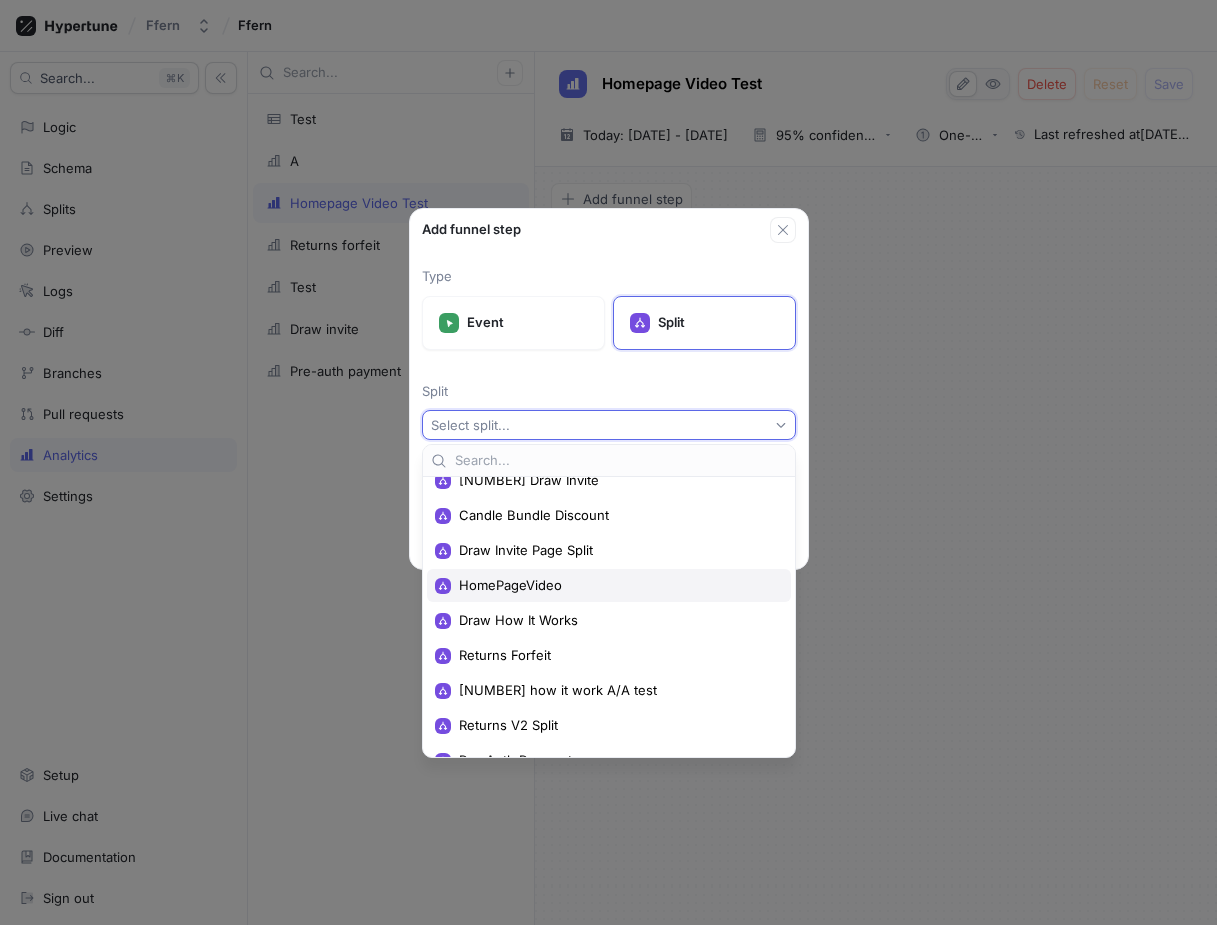 click on "HomePageVideo" at bounding box center (616, 585) 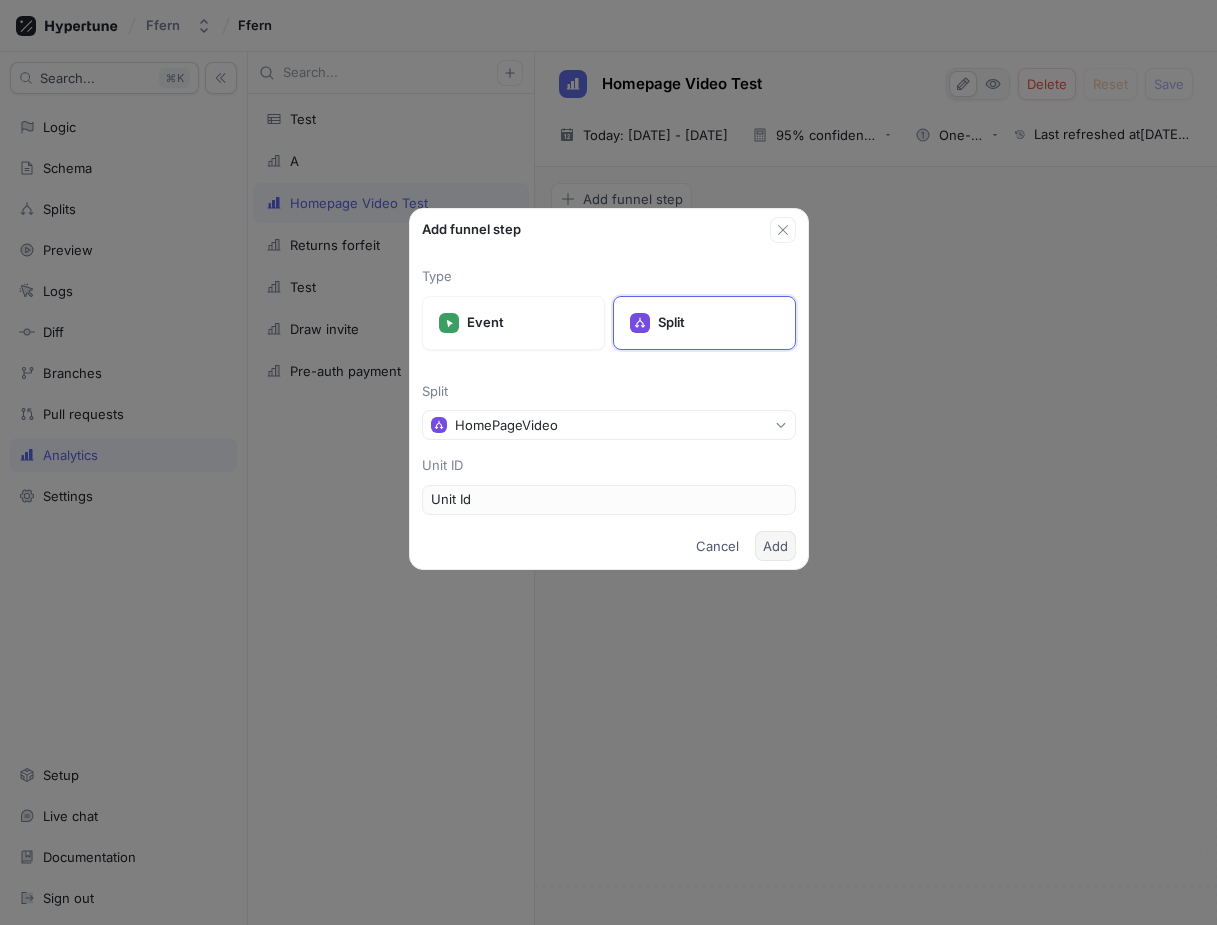 click on "Add" at bounding box center [775, 546] 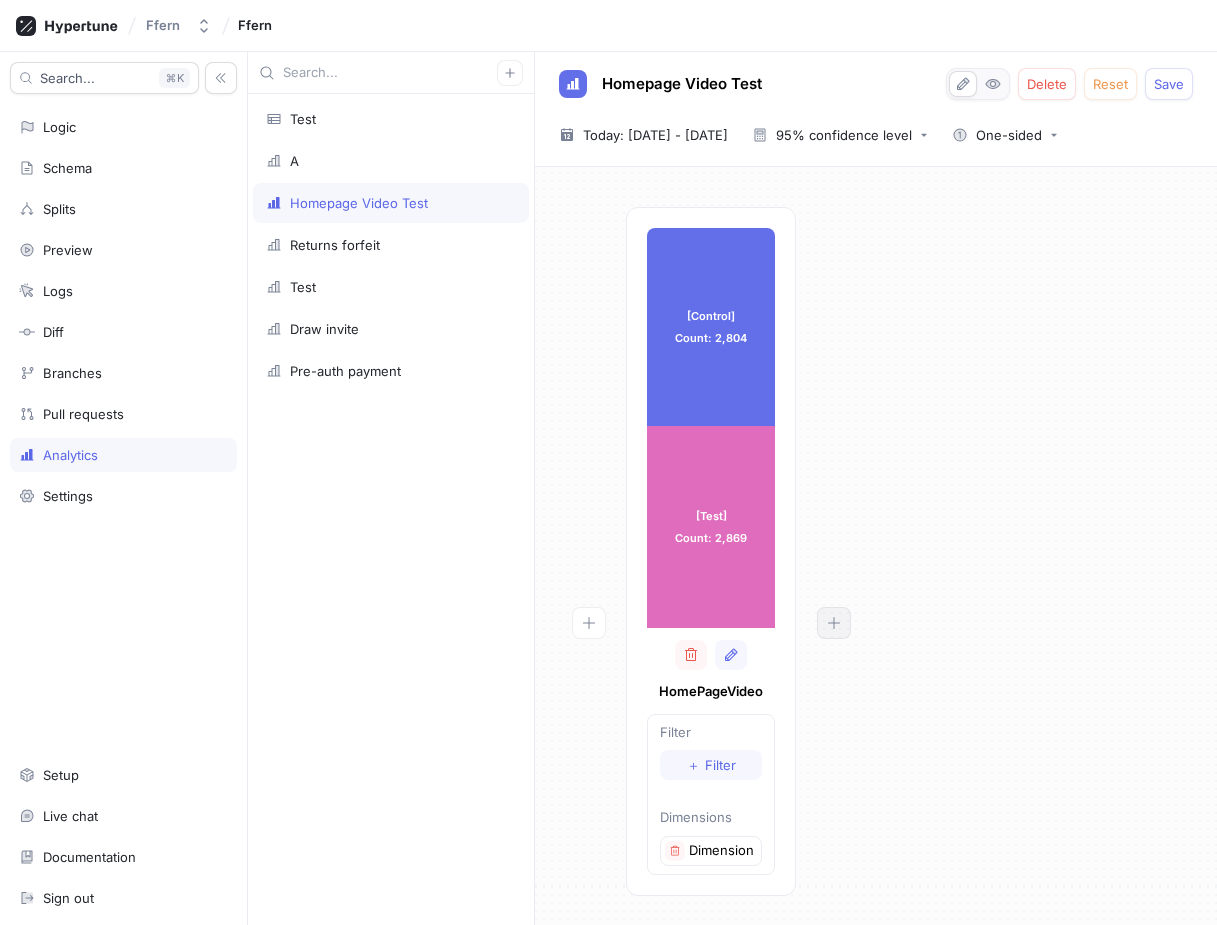 click 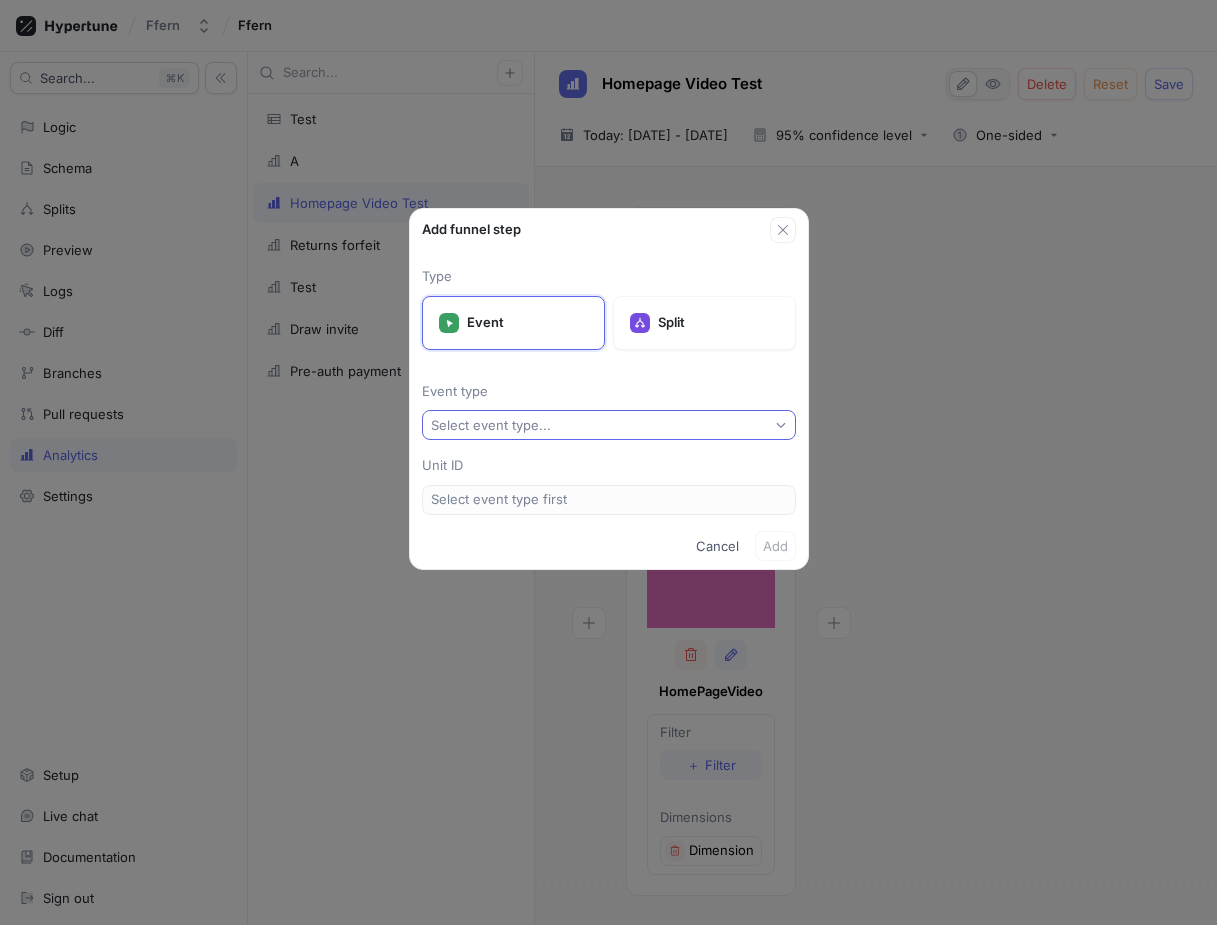 click on "Select event type..." at bounding box center (609, 425) 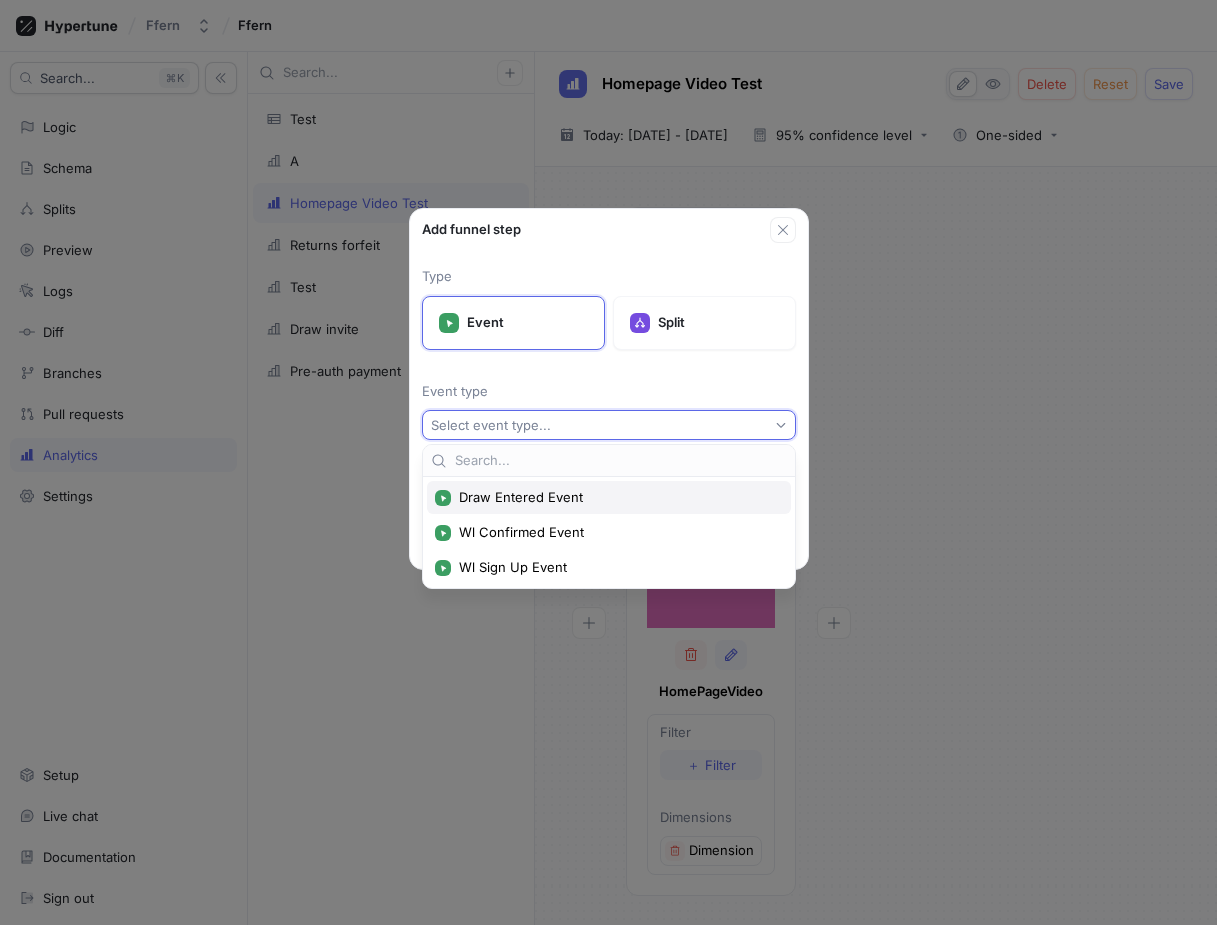 click on "Draw Entered Event" at bounding box center (616, 497) 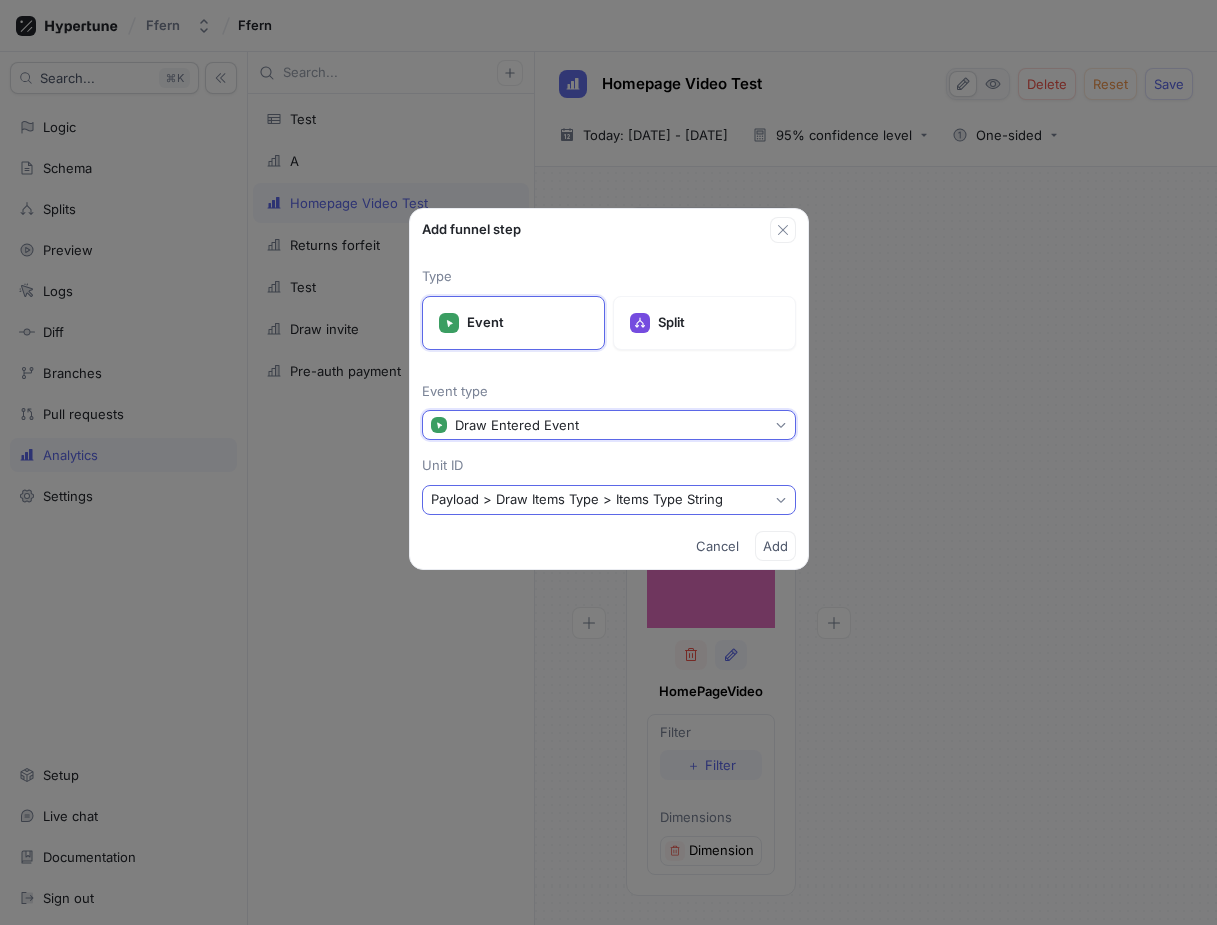 click on "Payload > Draw Items Type > Items Type String" at bounding box center (609, 500) 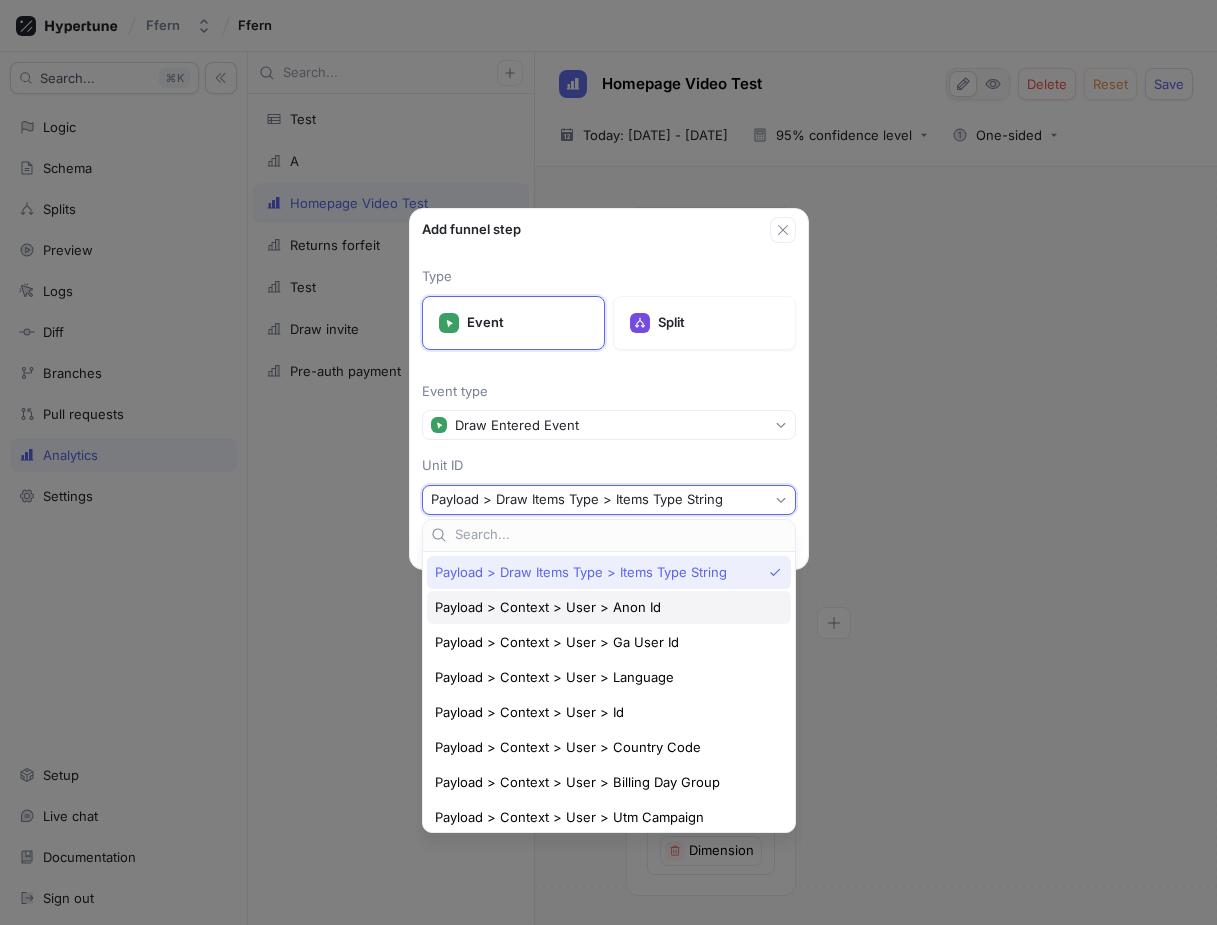 click on "Payload > Context > User > Anon Id" at bounding box center (604, 607) 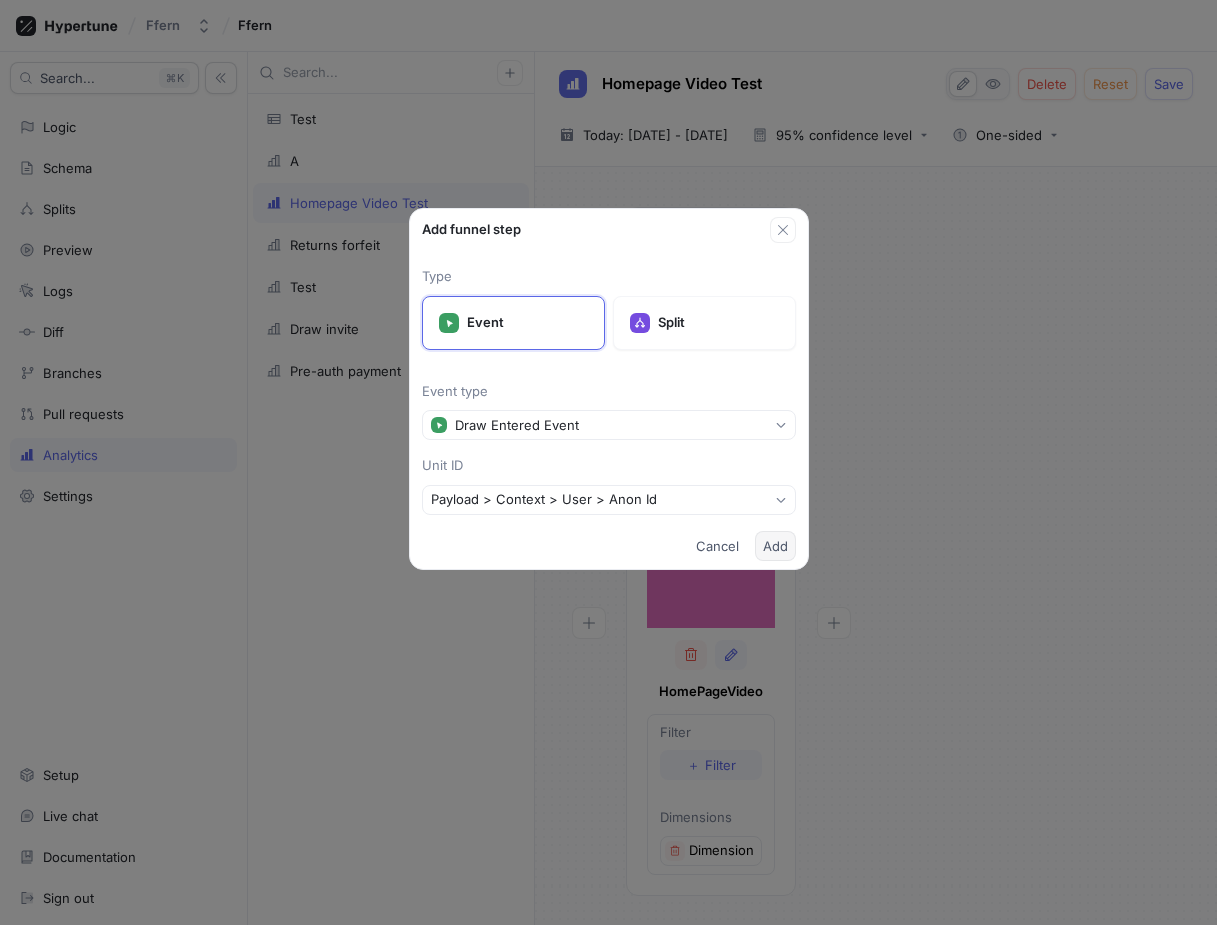 click on "Add" at bounding box center (775, 546) 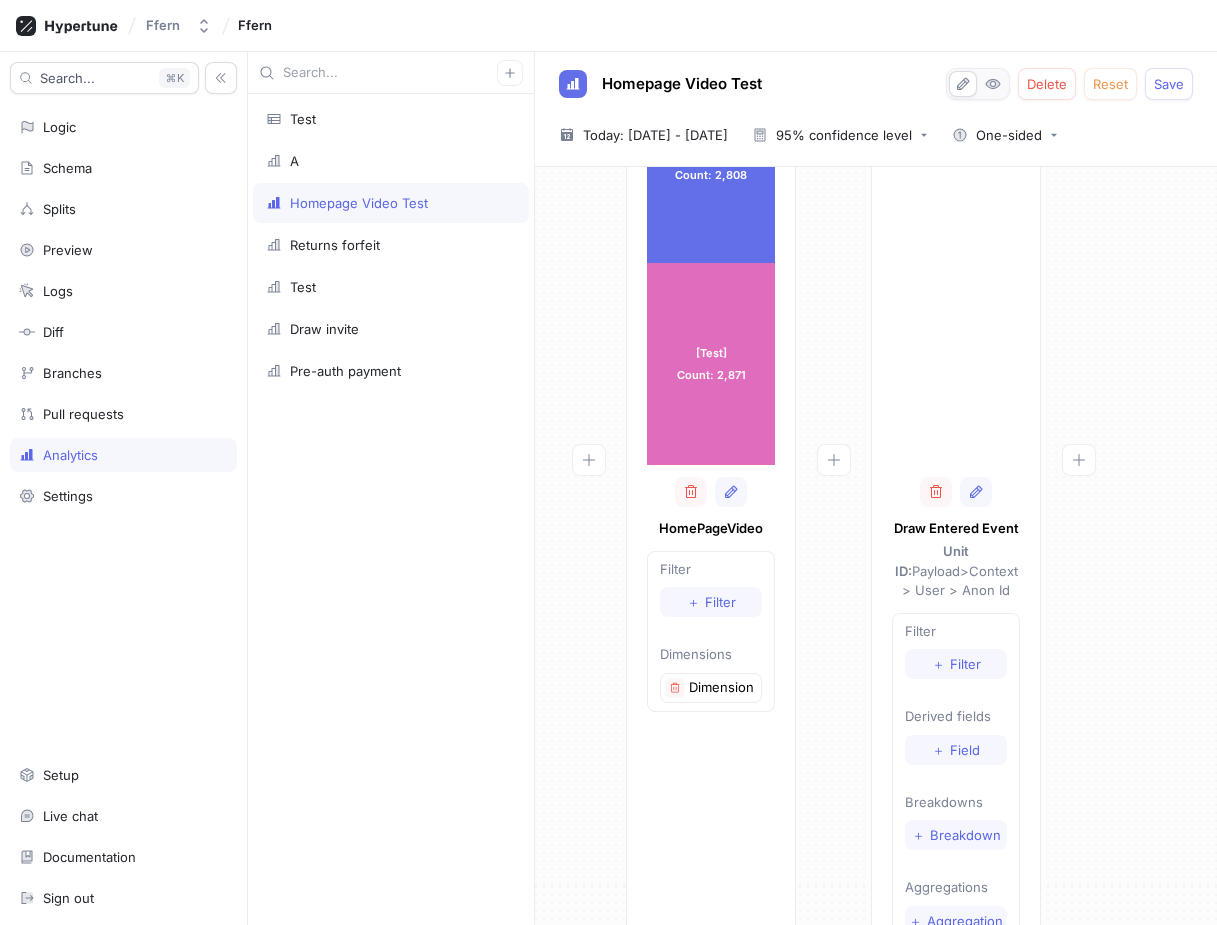 scroll, scrollTop: 0, scrollLeft: 0, axis: both 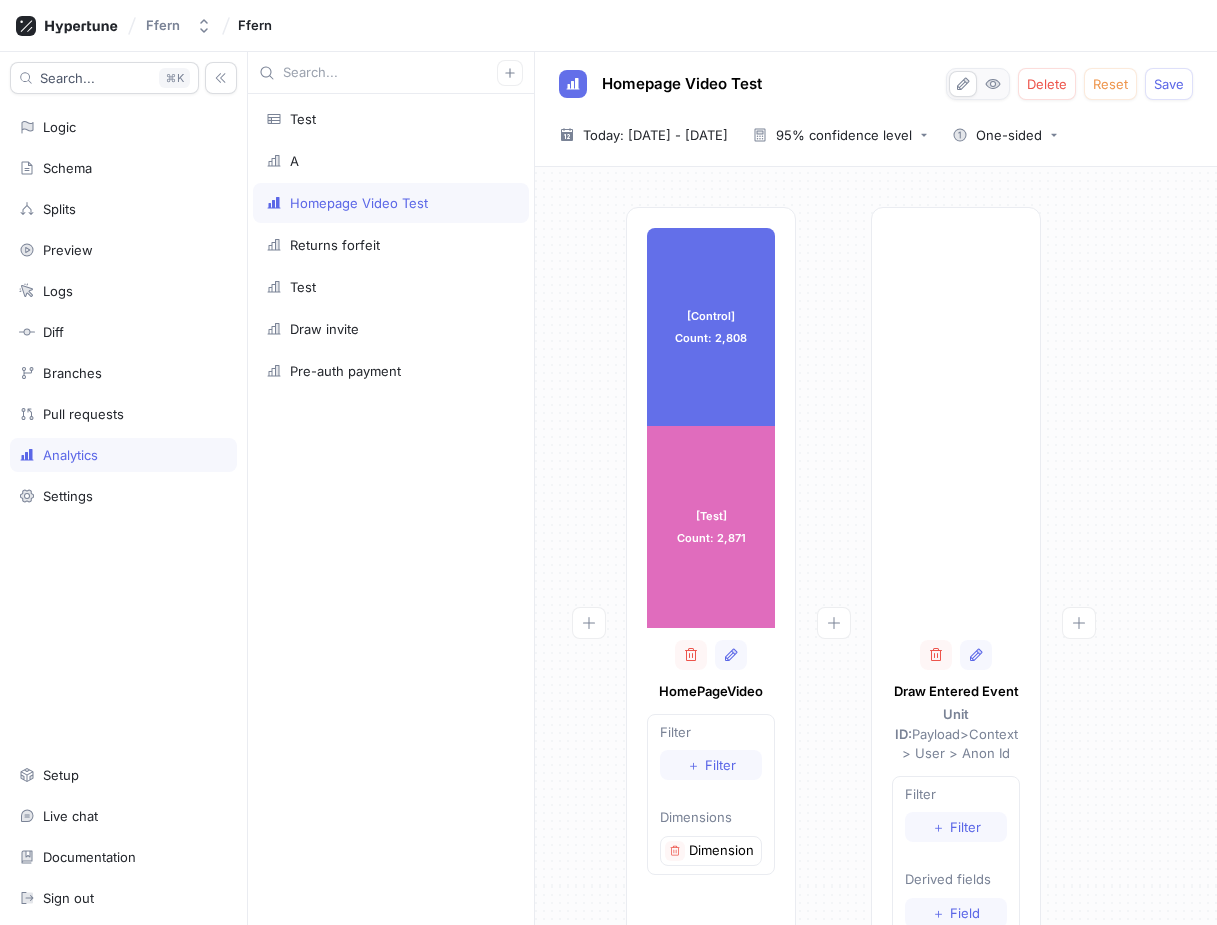 click at bounding box center (956, 494) 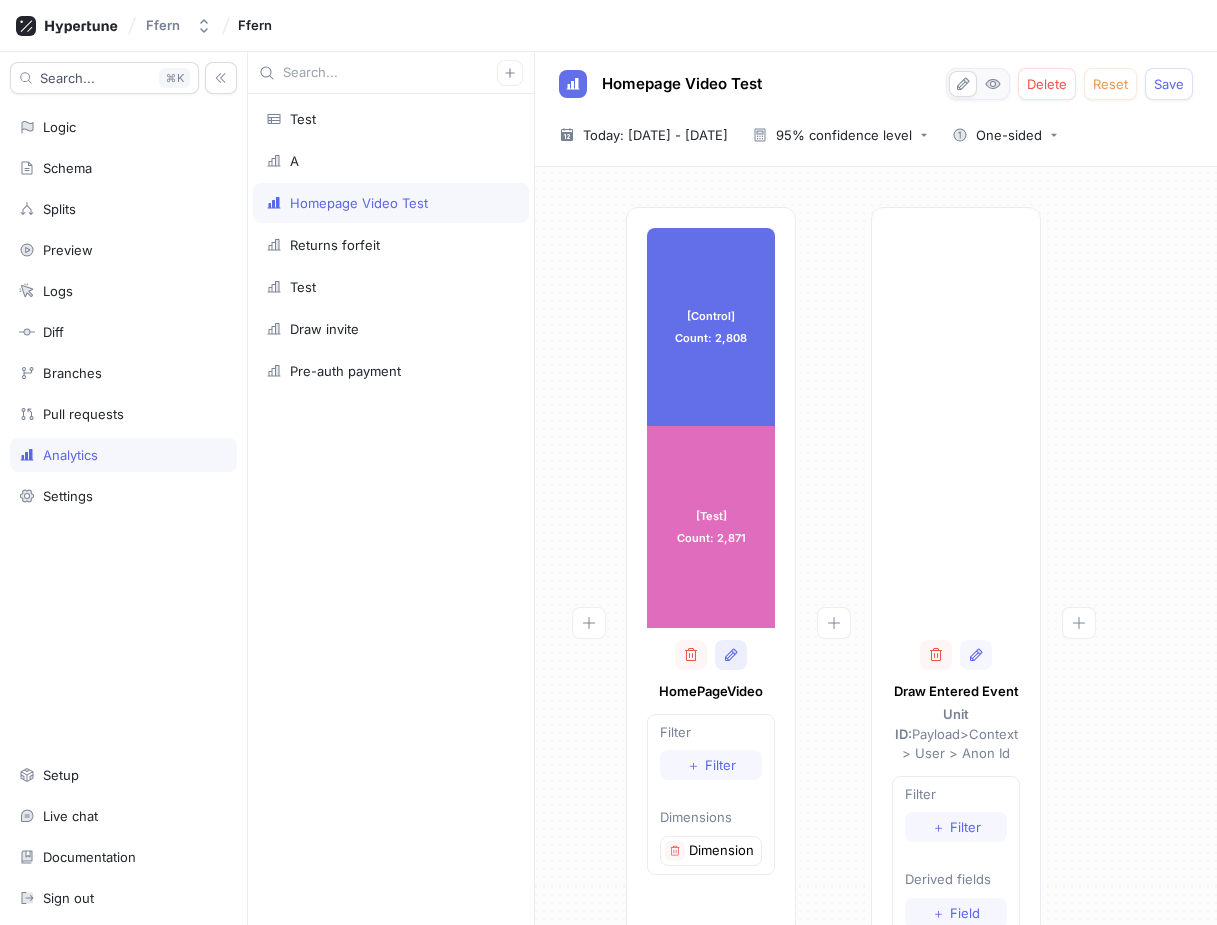 click 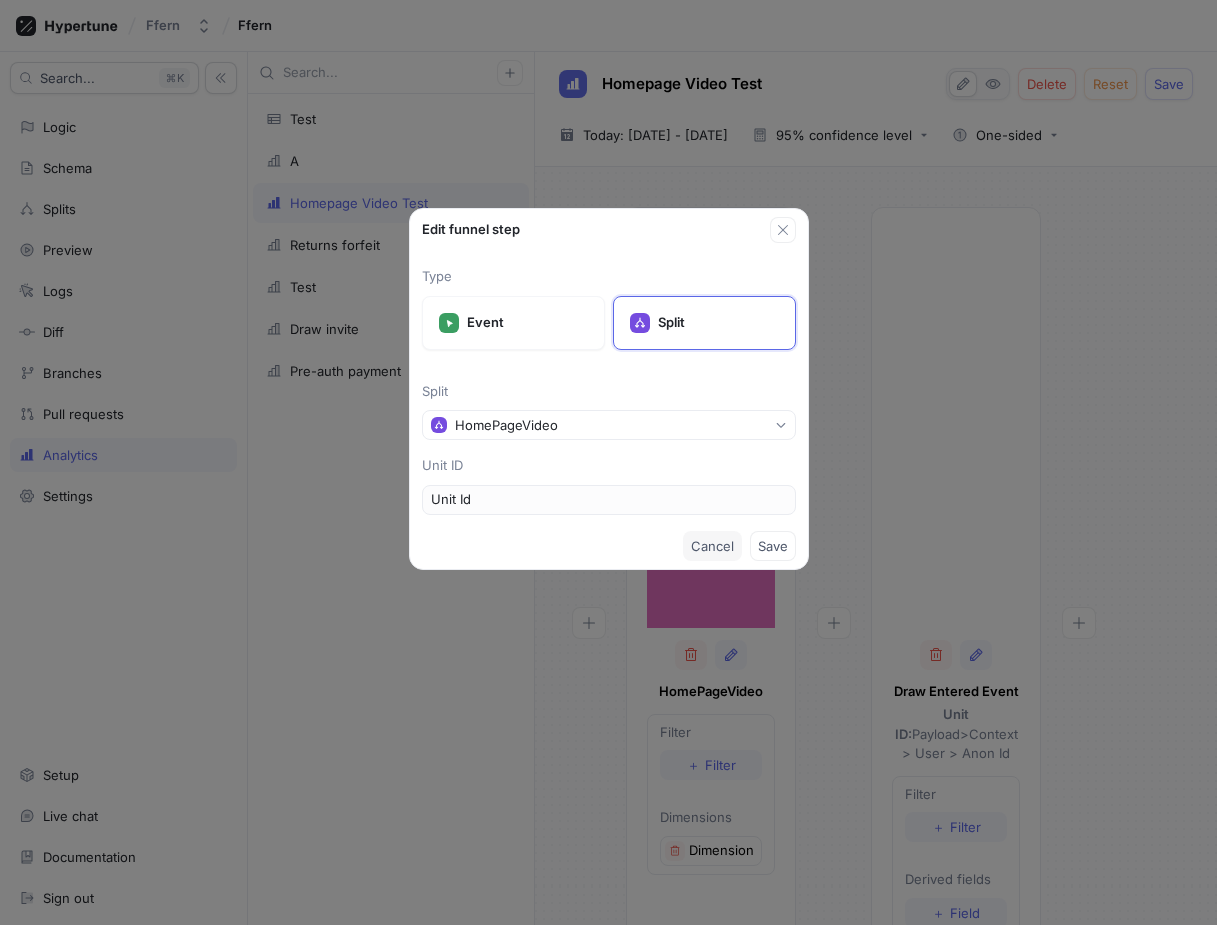 click on "Cancel" at bounding box center (712, 546) 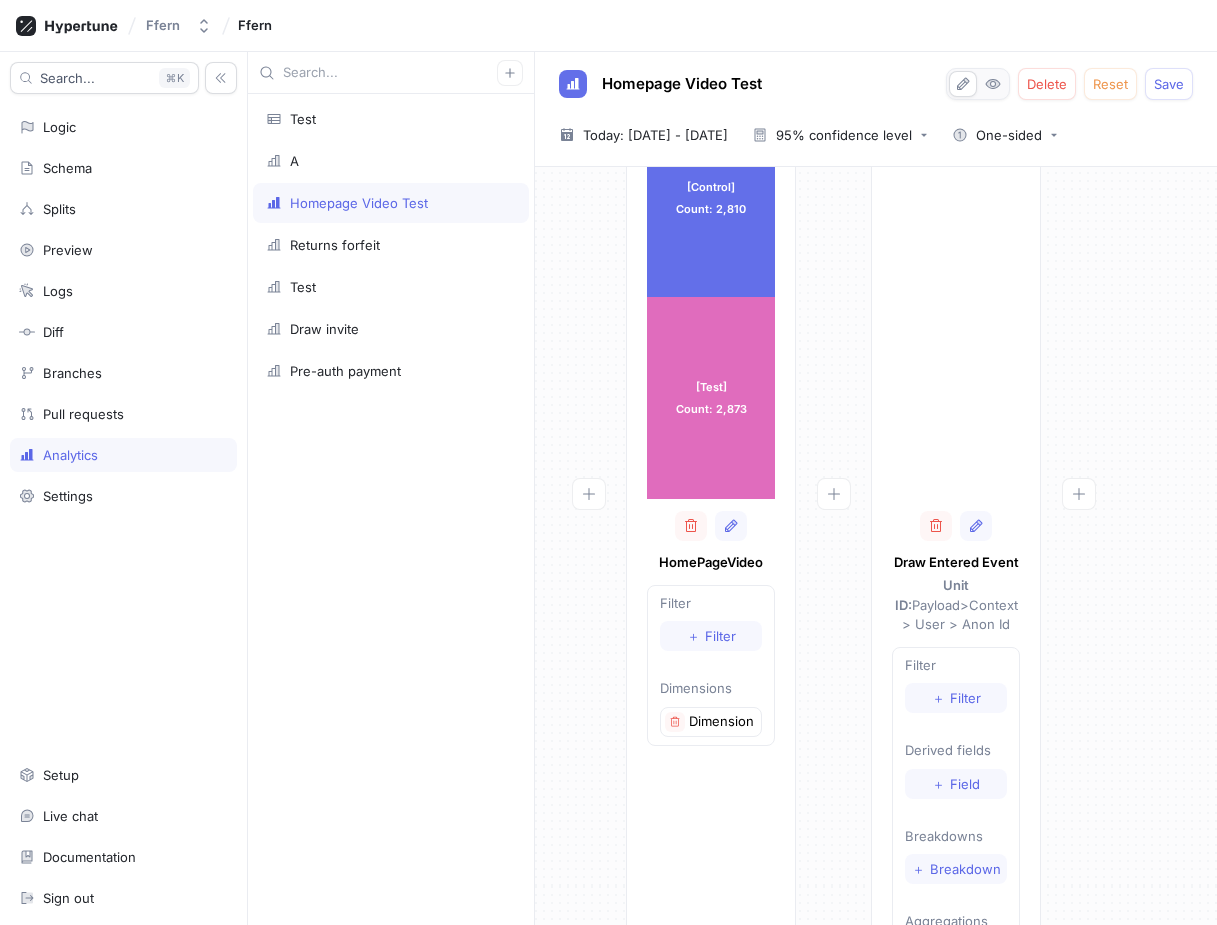 scroll, scrollTop: 132, scrollLeft: 0, axis: vertical 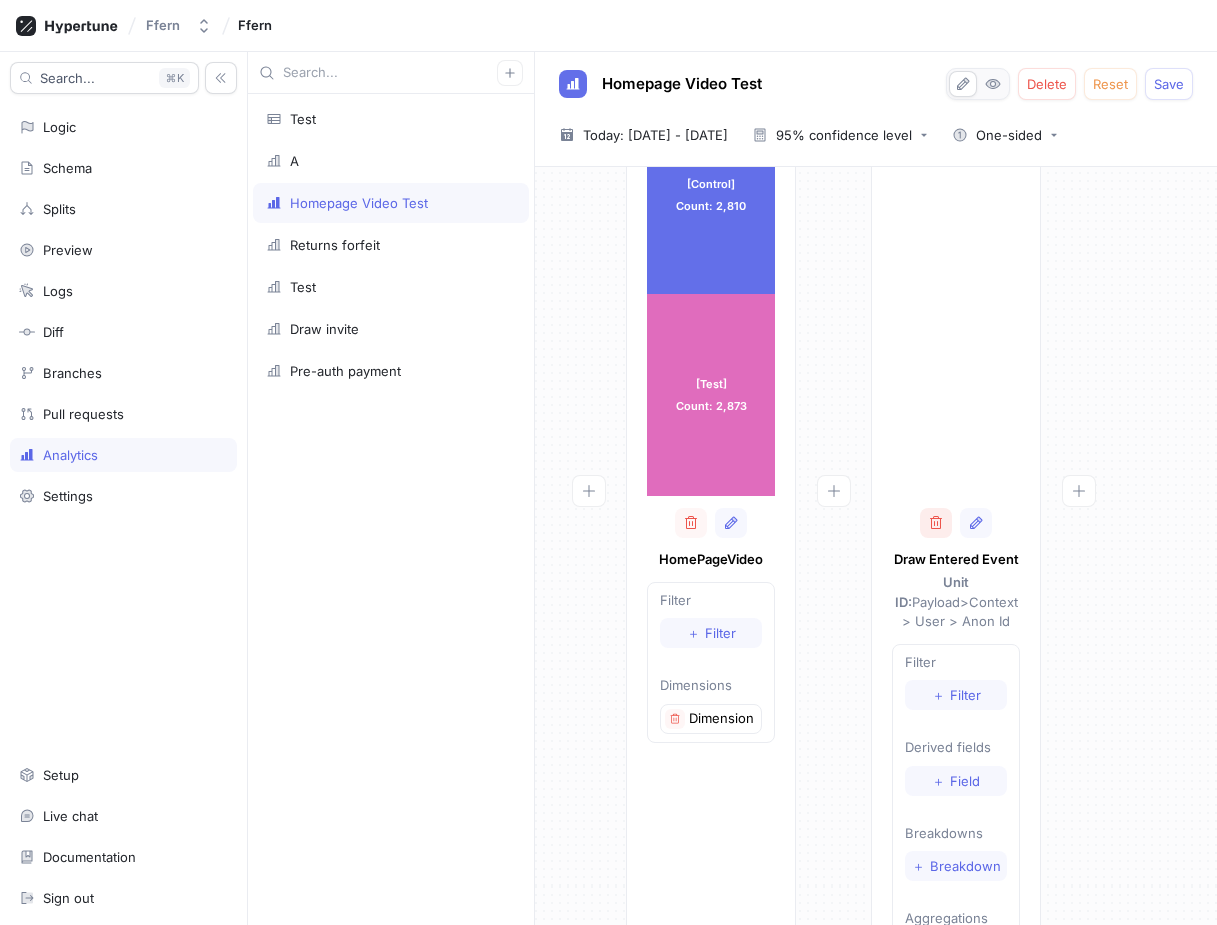 click 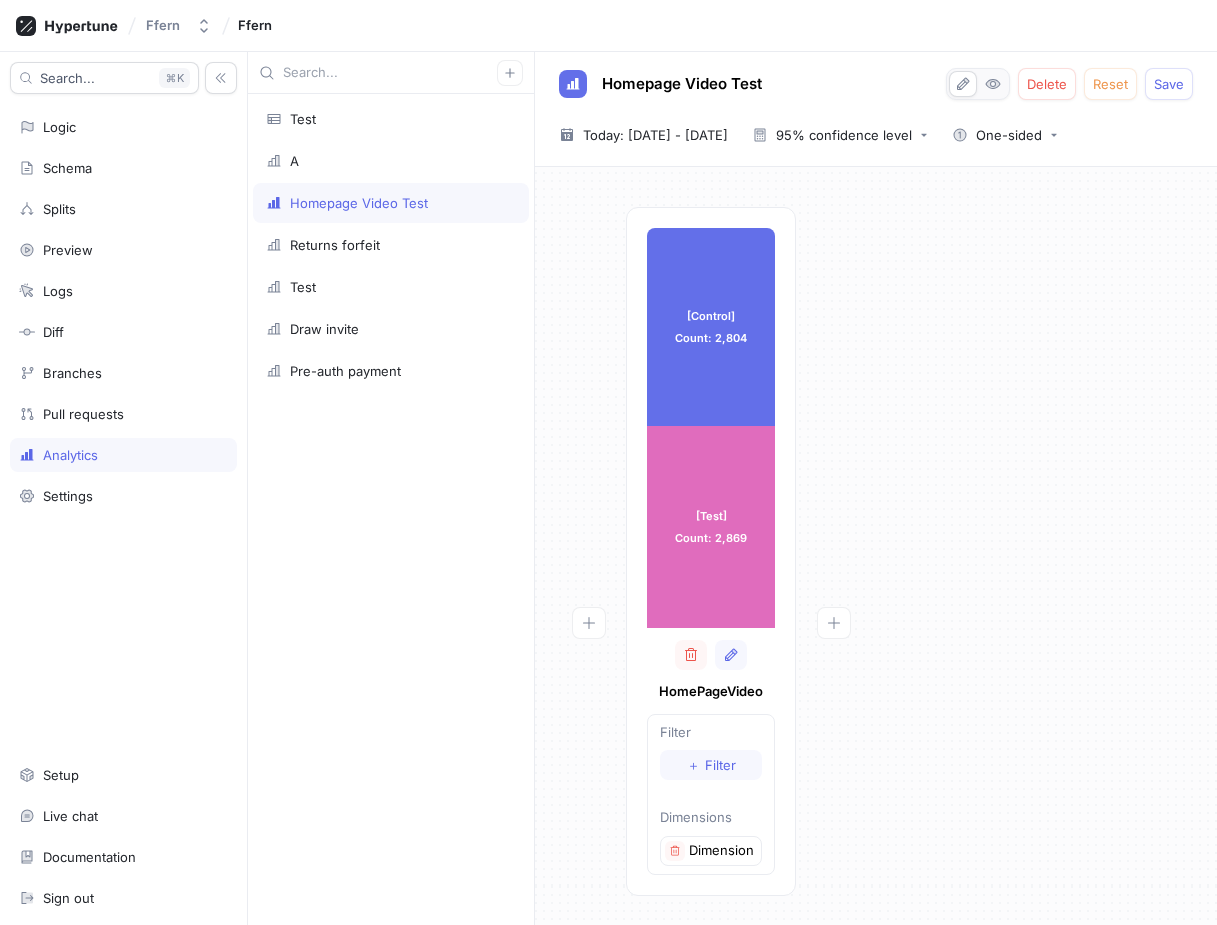 scroll, scrollTop: 0, scrollLeft: 0, axis: both 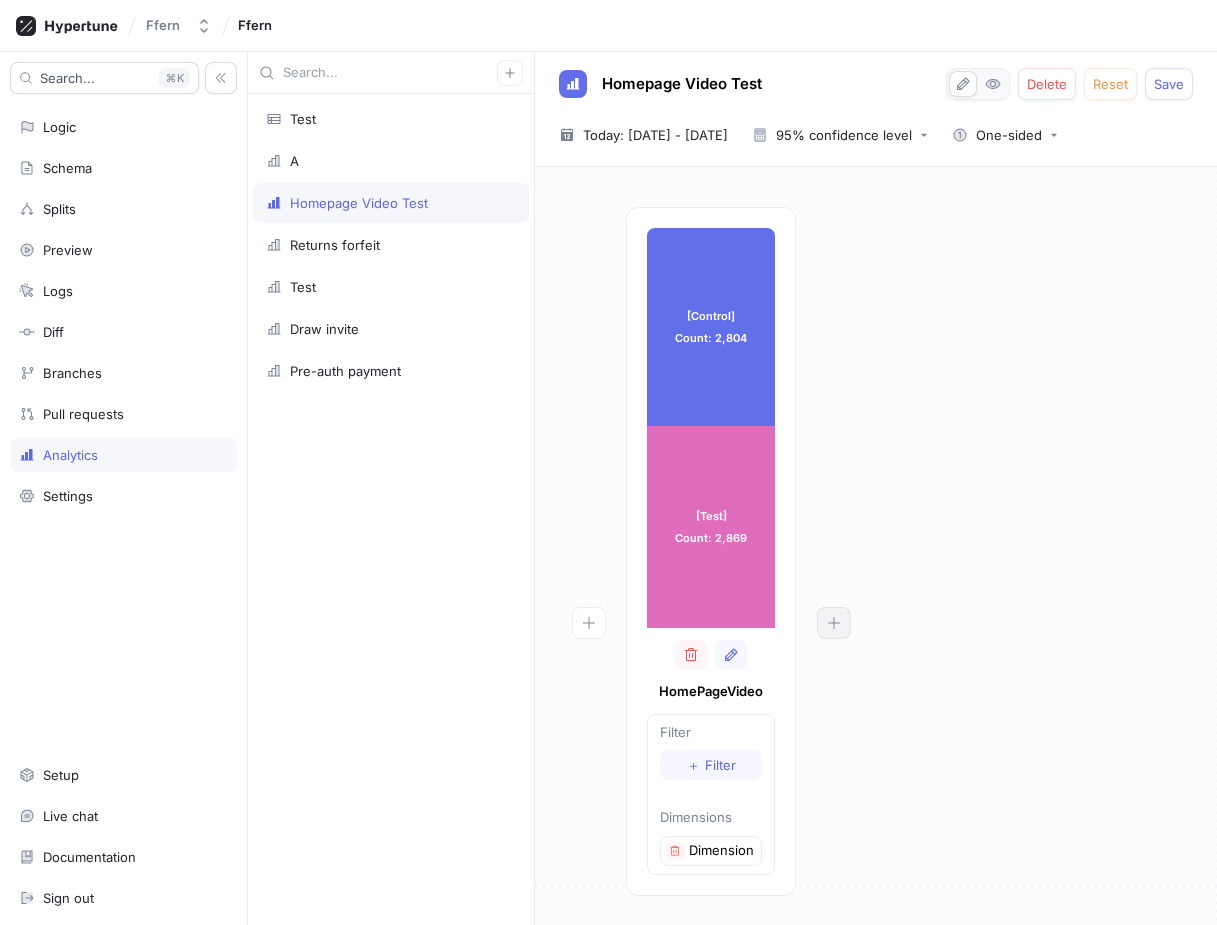 click at bounding box center [834, 623] 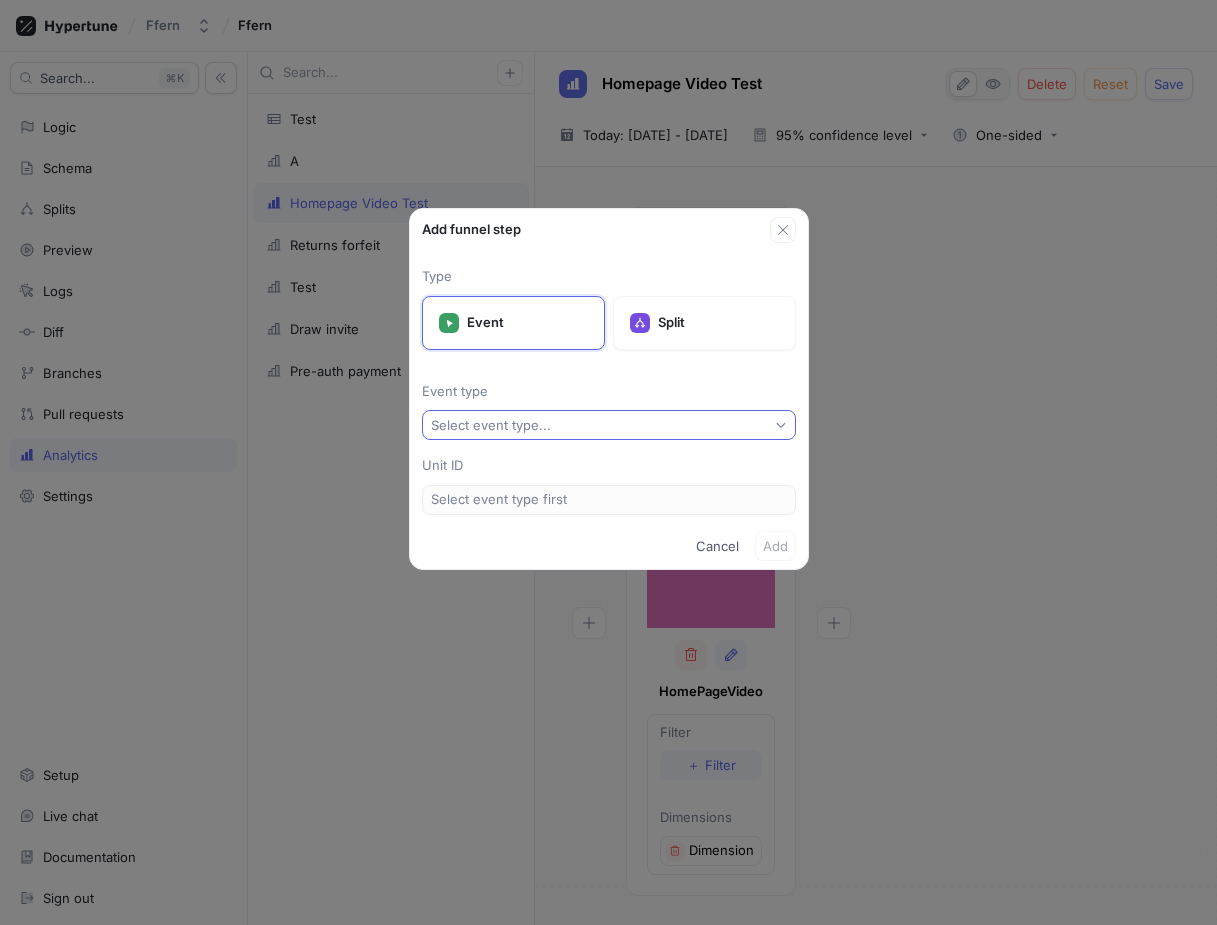 click on "Select event type..." at bounding box center [609, 425] 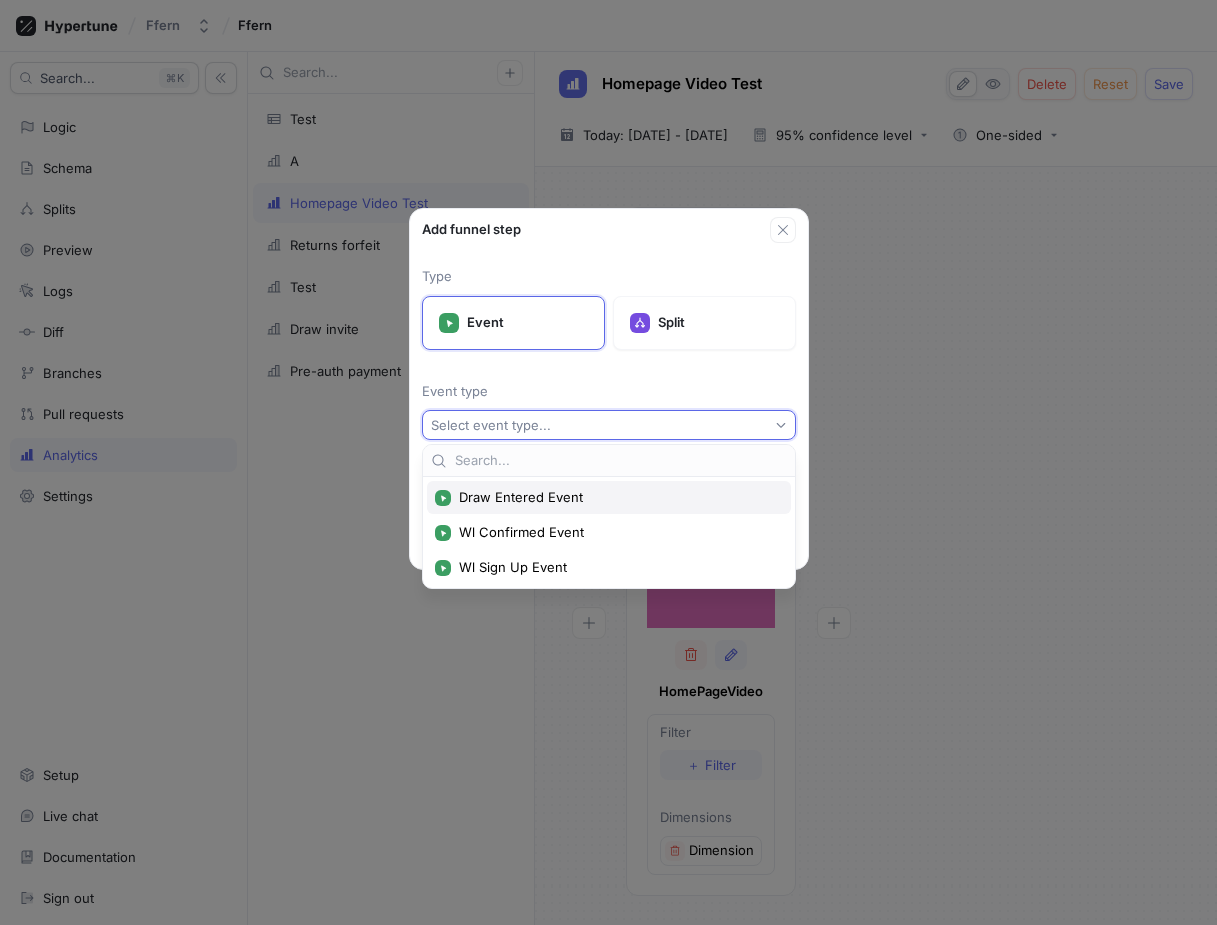 click on "Draw Entered Event" at bounding box center [616, 497] 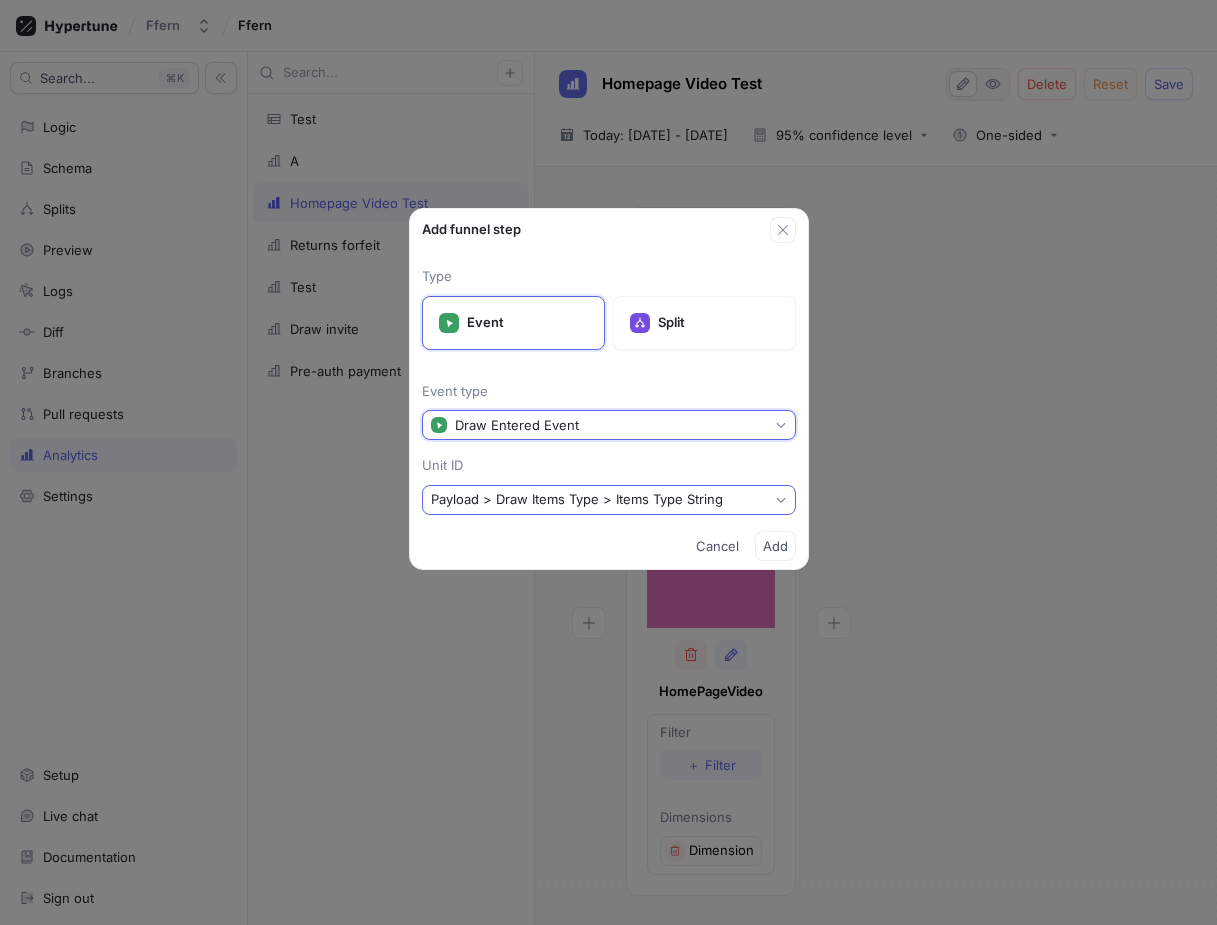 click on "Payload > Draw Items Type > Items Type String" at bounding box center [609, 500] 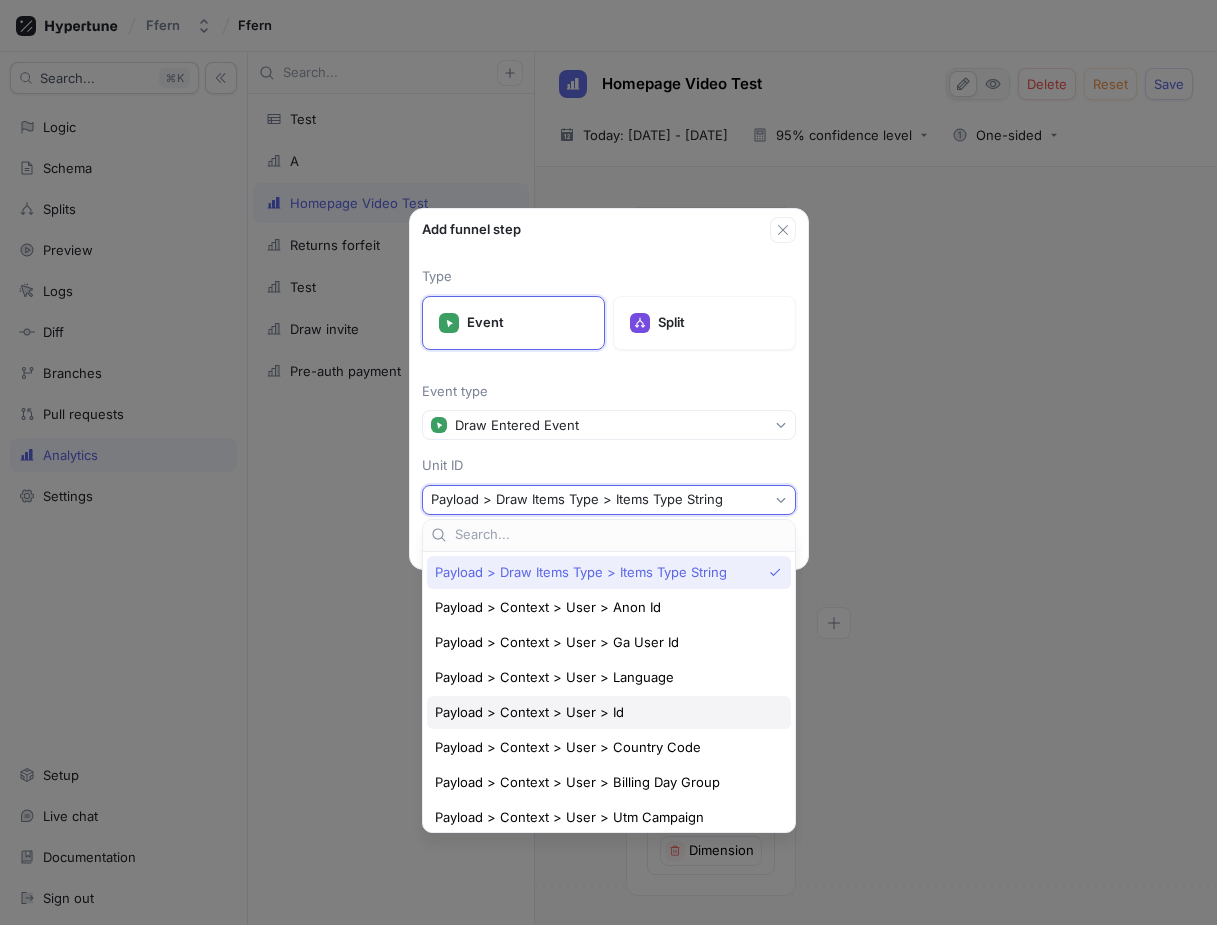 click on "Payload > Context > User > Id" at bounding box center [604, 712] 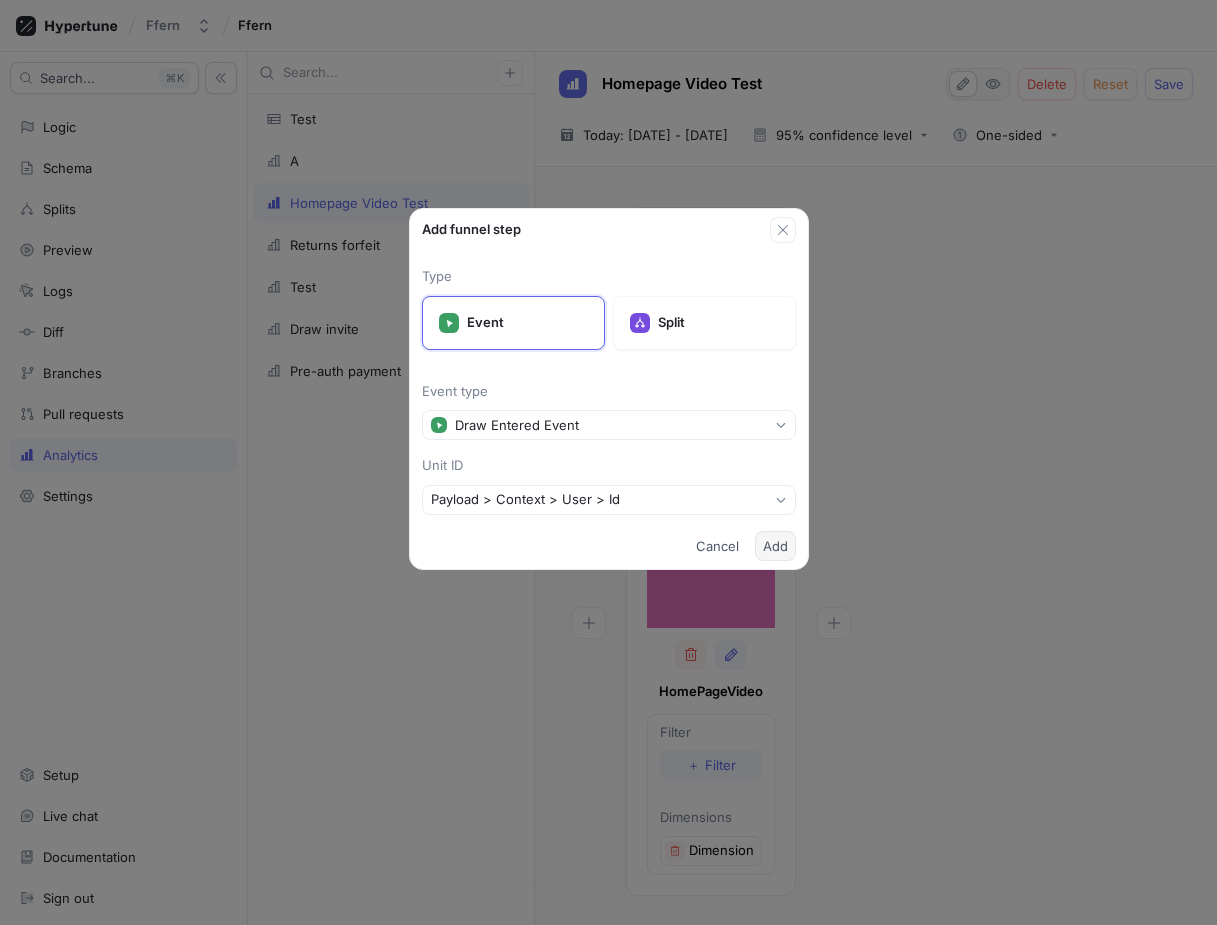 click on "Add" at bounding box center [775, 546] 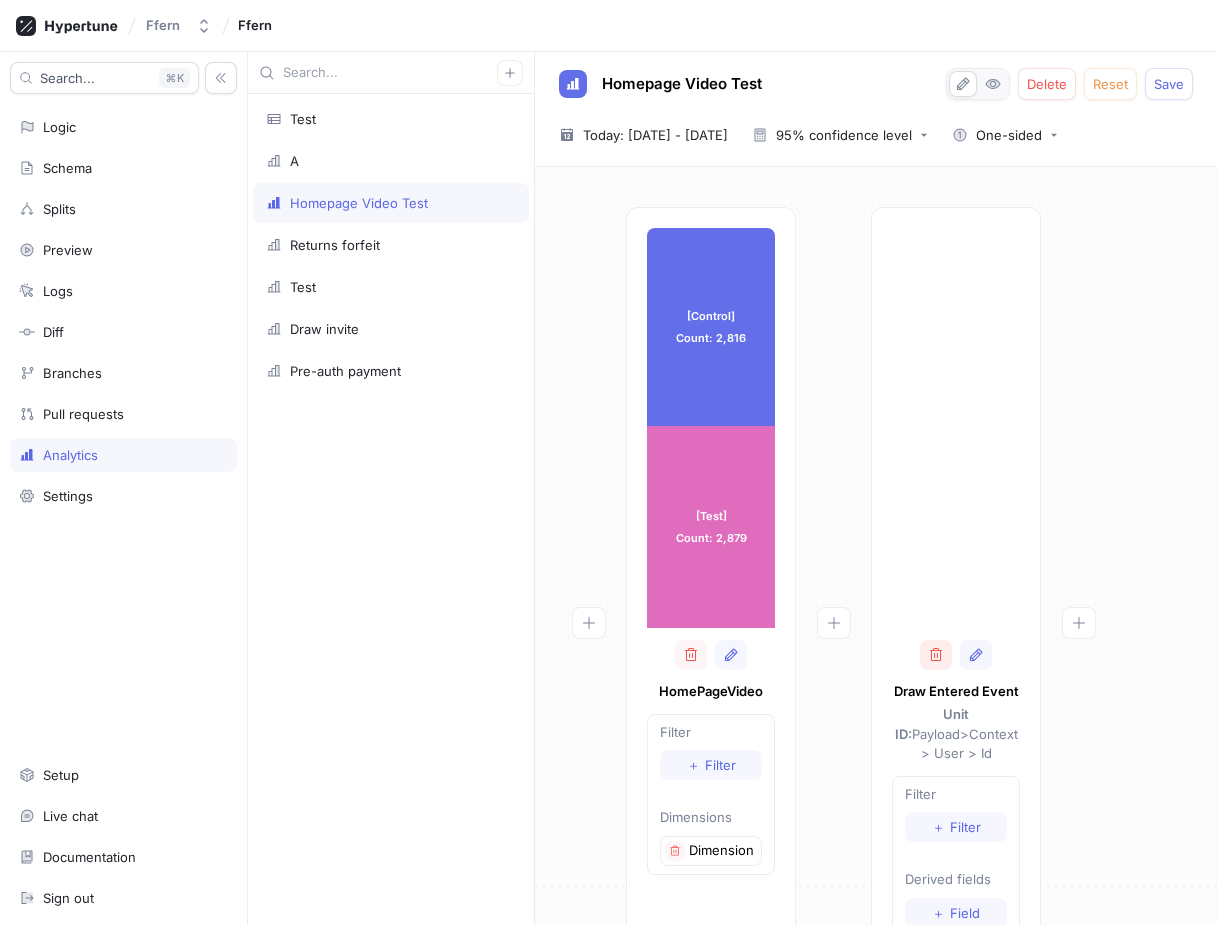 click 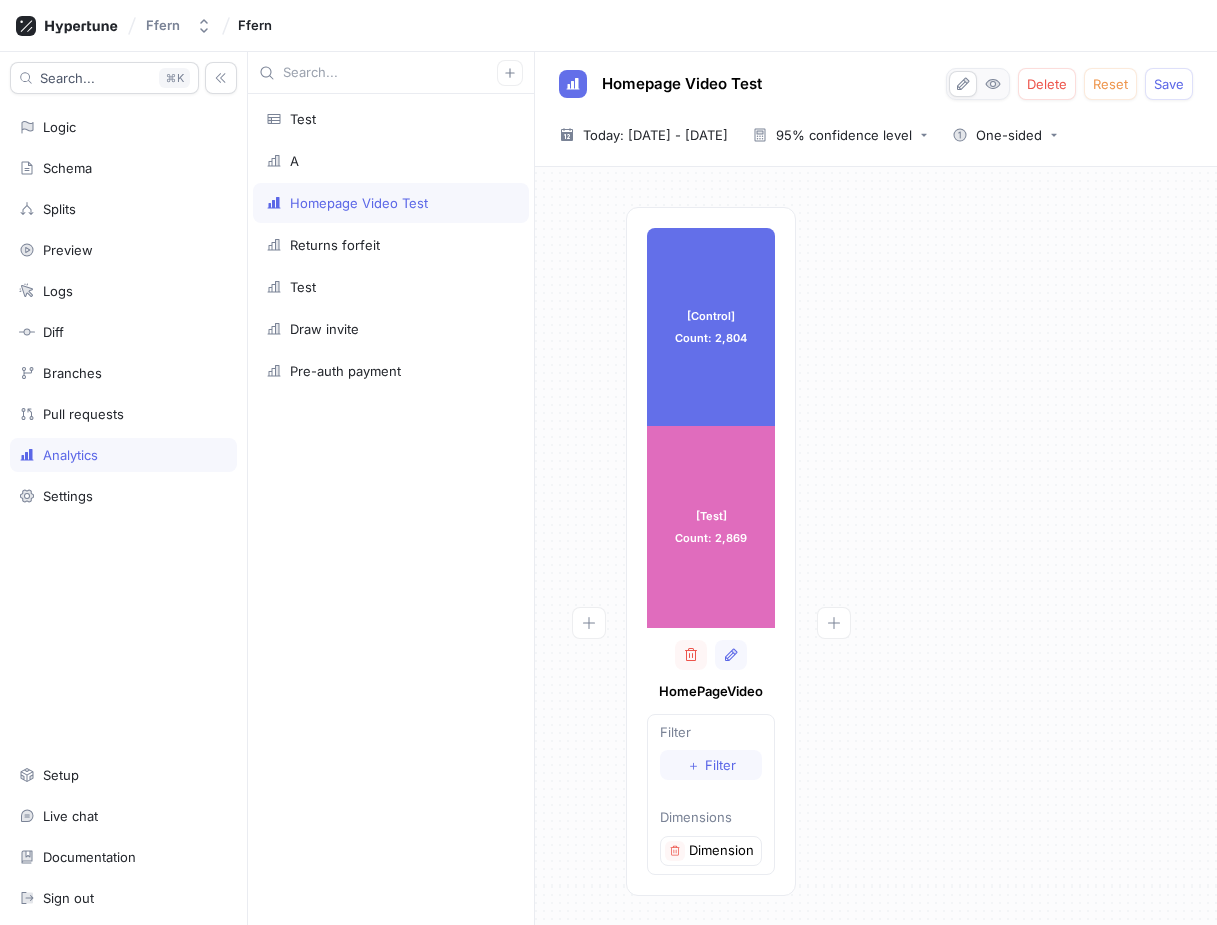 click on "[CONTROL], [NUMBER] [CONTROL], [NUMBER] [TEST], [NUMBER] [TEST], [NUMBER] HomePageVideo Filter ＋ Filter Dimensions Dimension [NUMBER]" at bounding box center (876, 557) 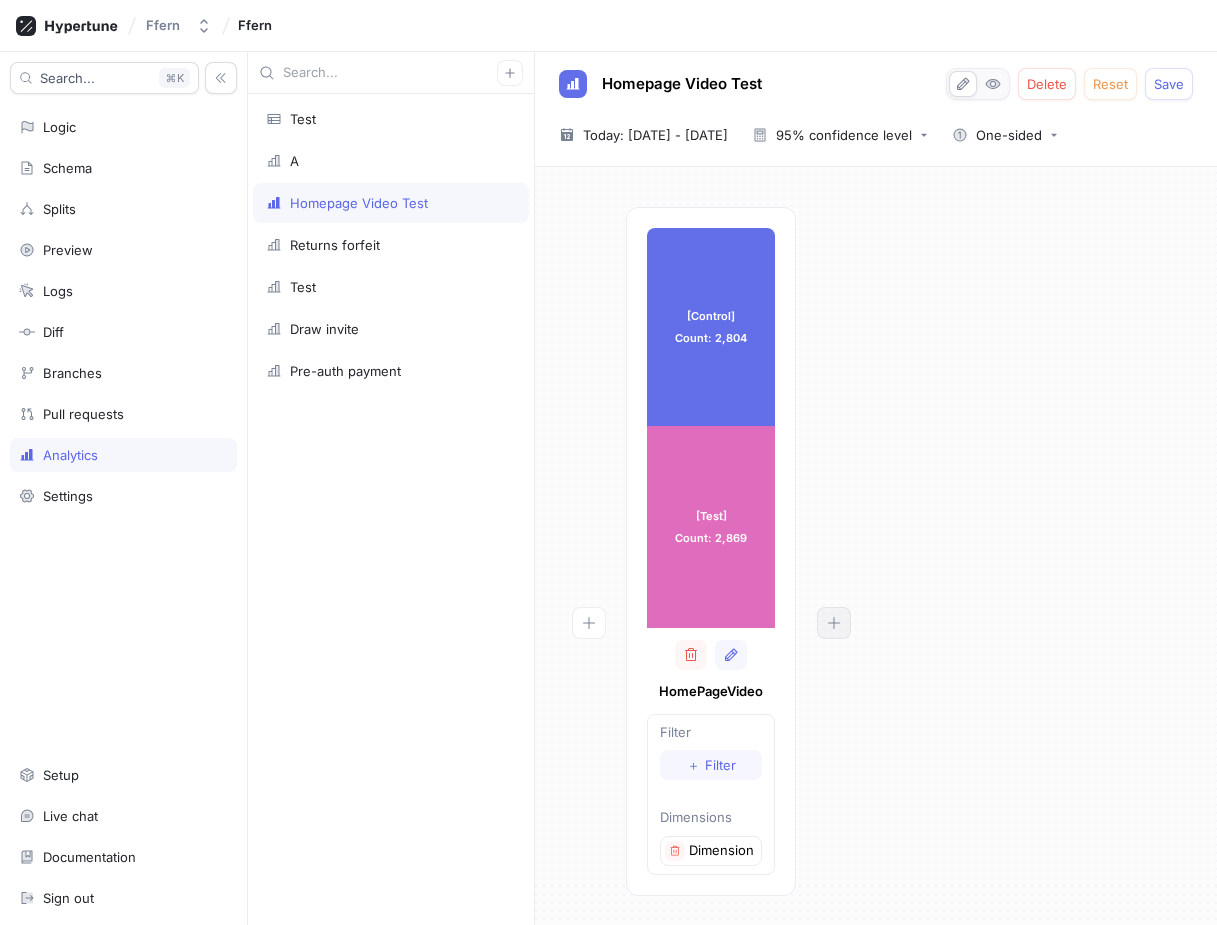 click 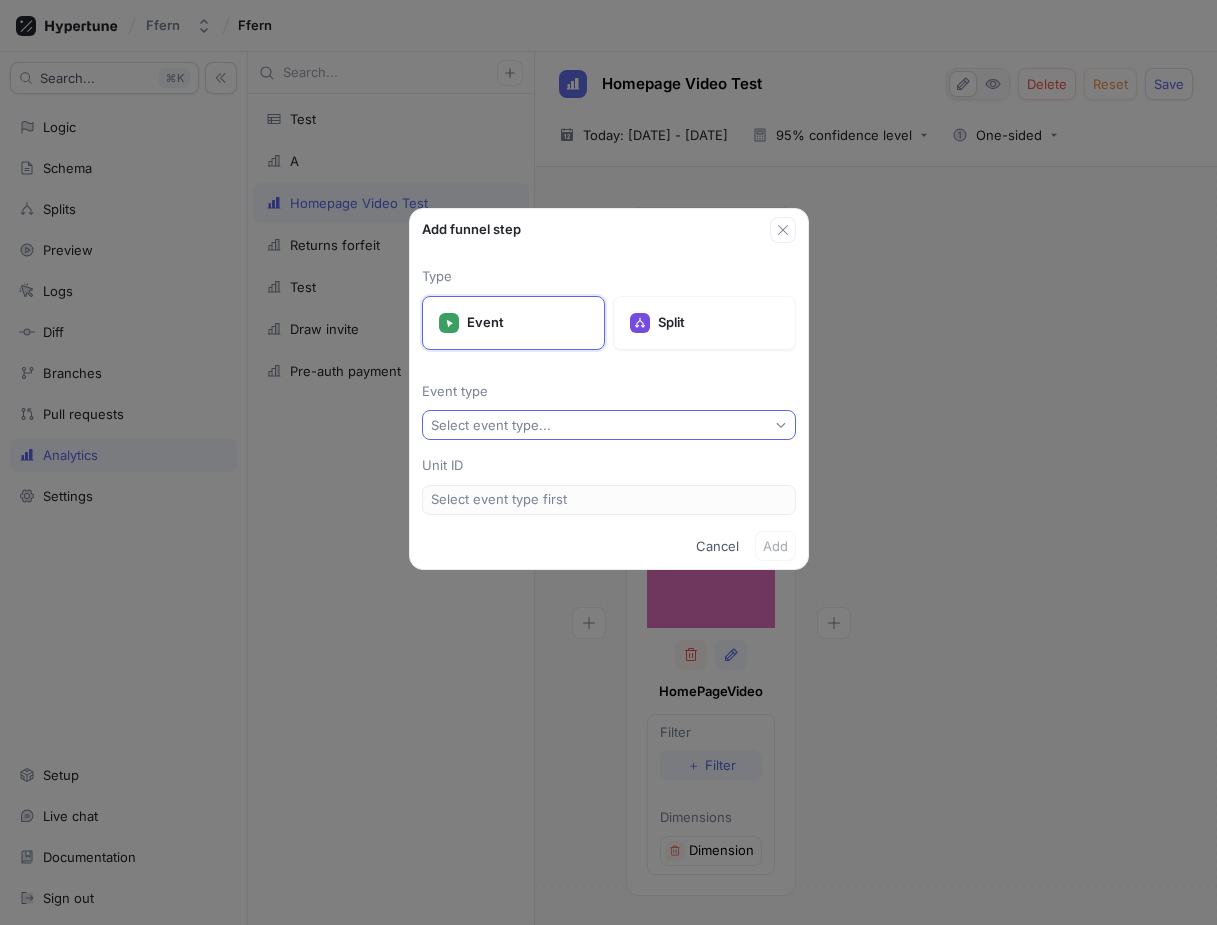 click on "Select event type..." at bounding box center (609, 425) 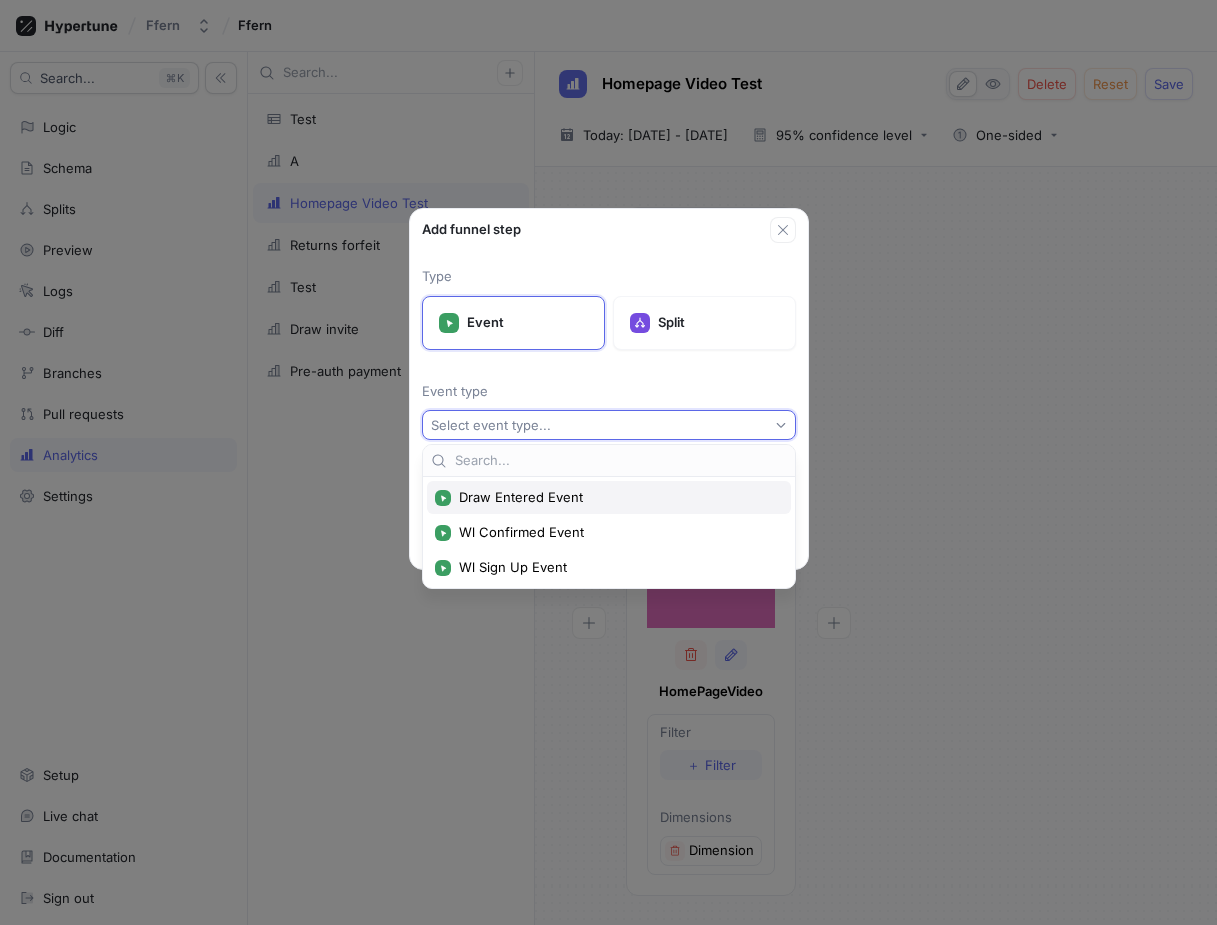 click on "Draw Entered Event" at bounding box center [609, 497] 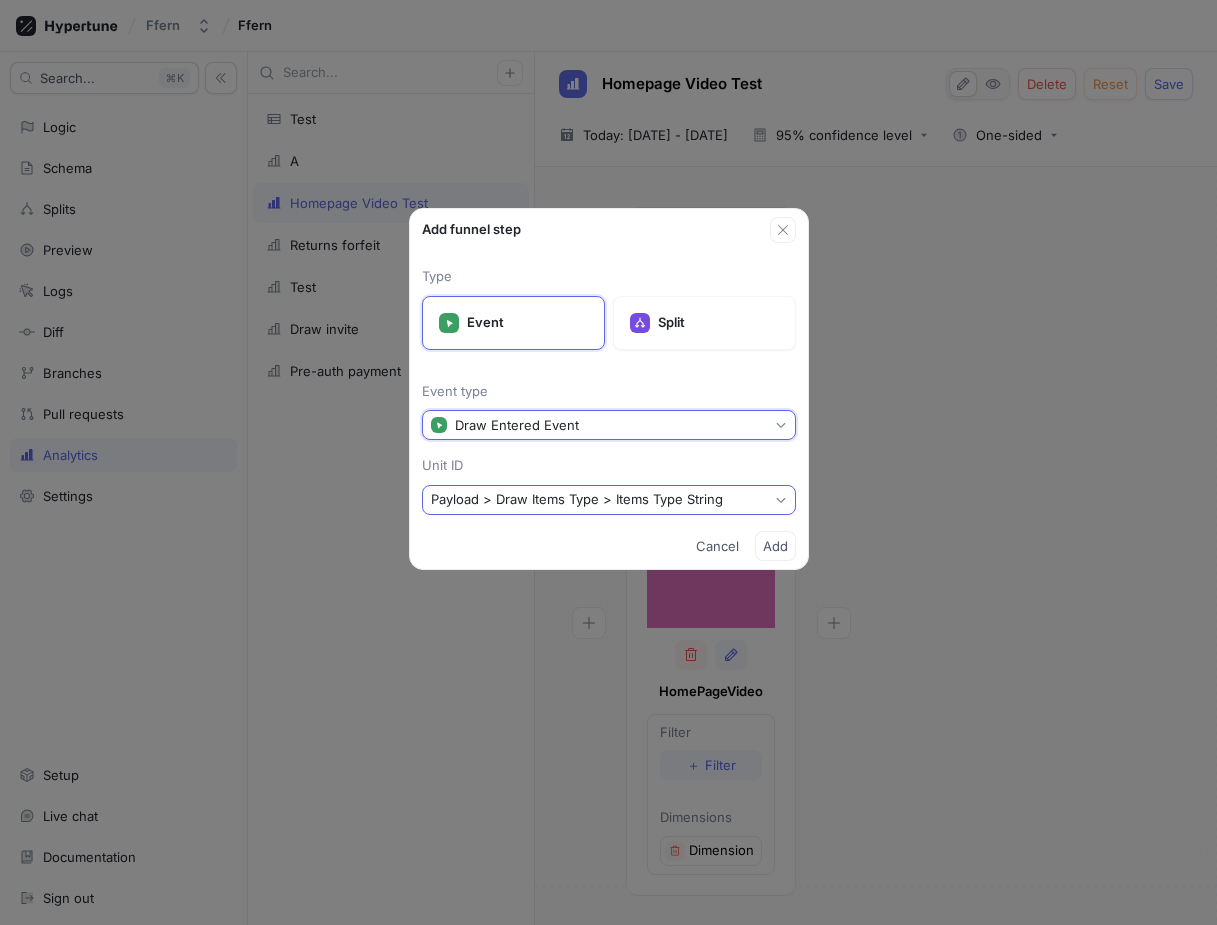 click on "Payload > Draw Items Type > Items Type String" at bounding box center (609, 500) 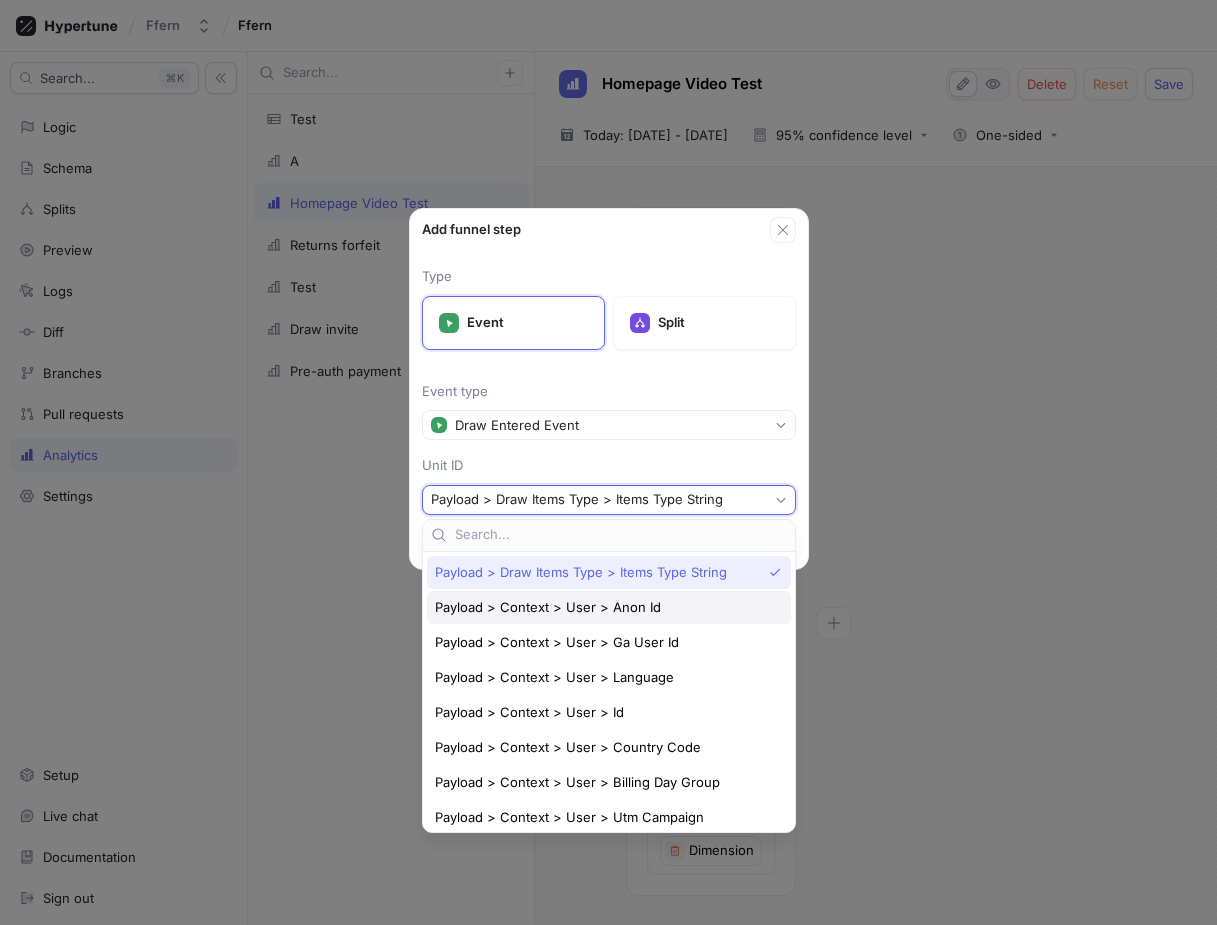 click on "Payload > Context > User > Anon Id" at bounding box center [609, 607] 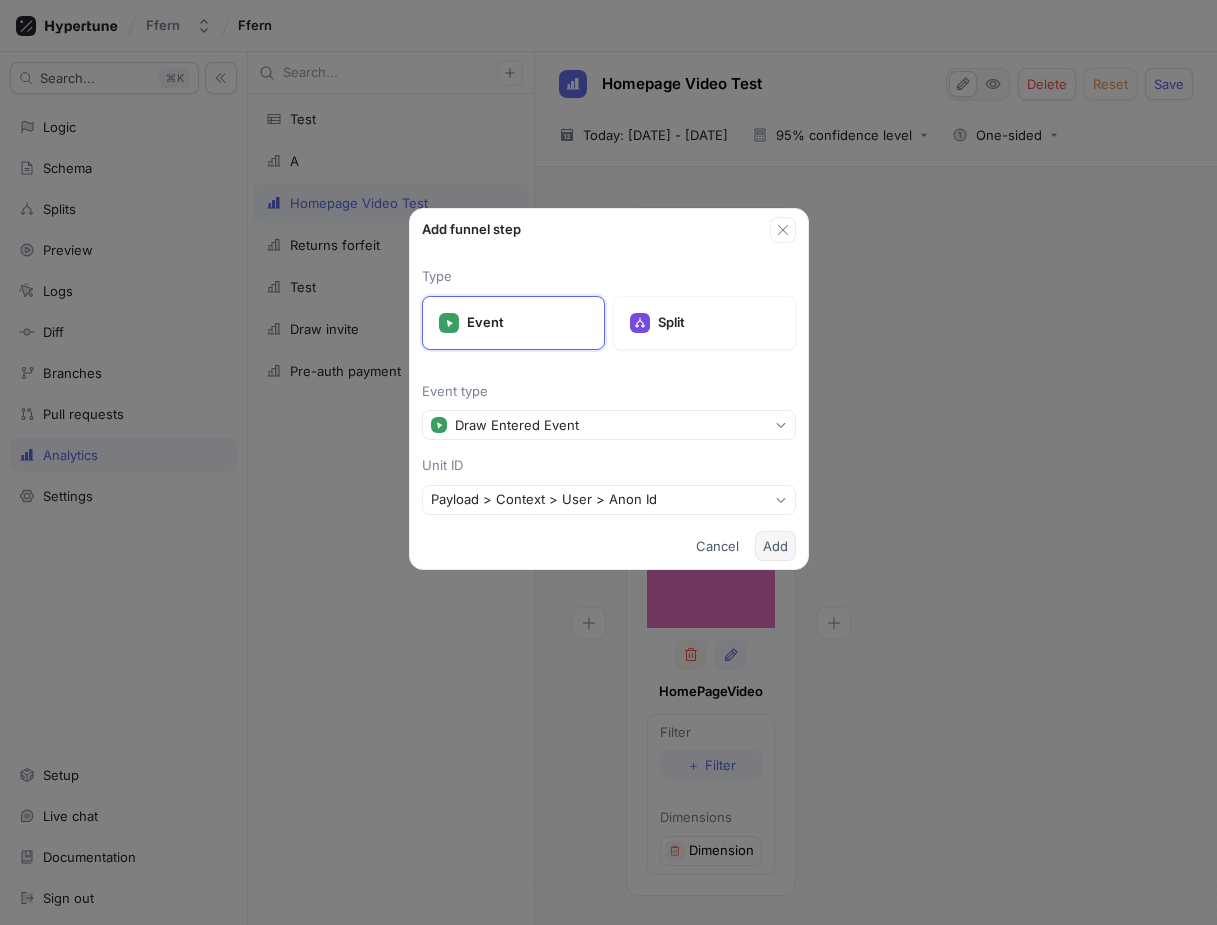 click on "Add" at bounding box center (775, 546) 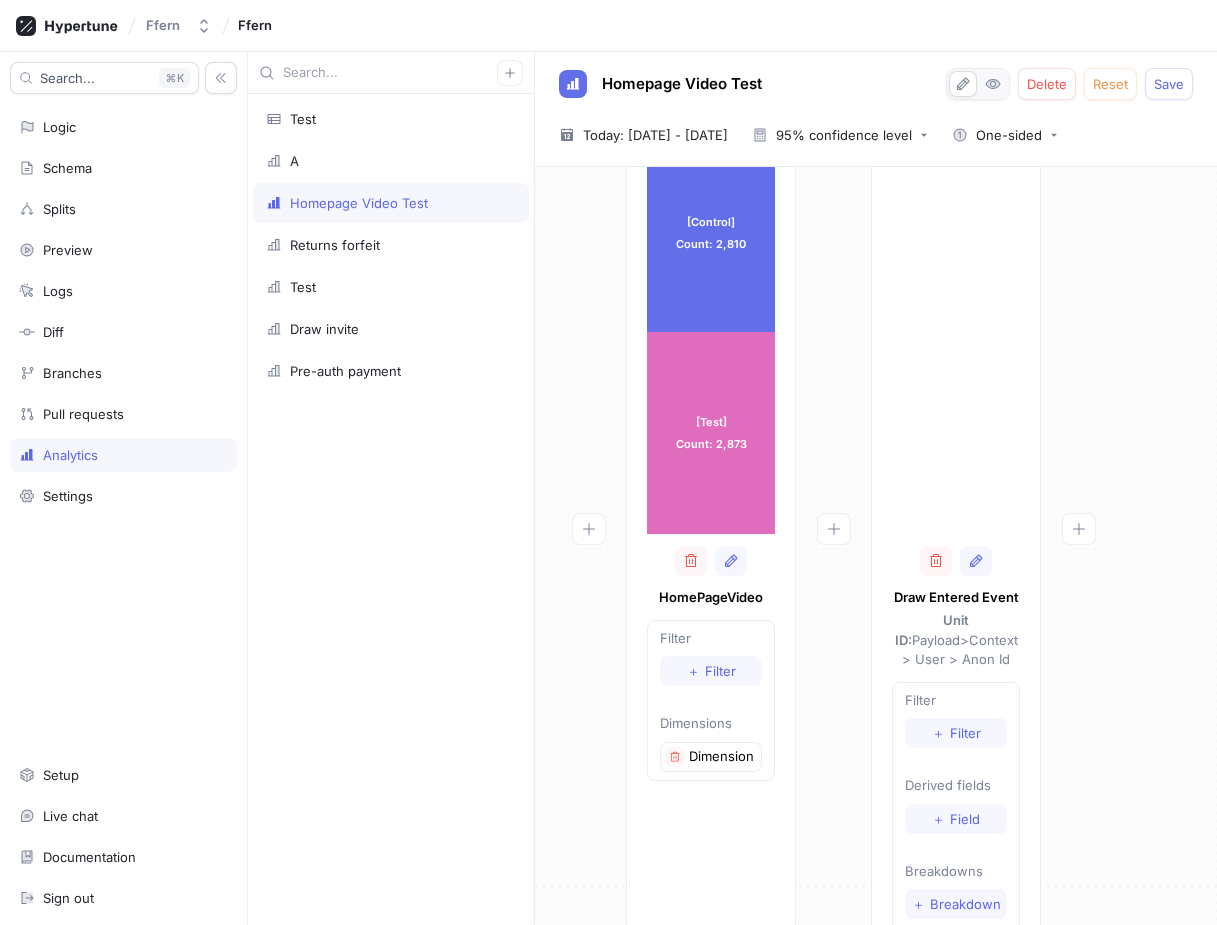 scroll, scrollTop: 0, scrollLeft: 0, axis: both 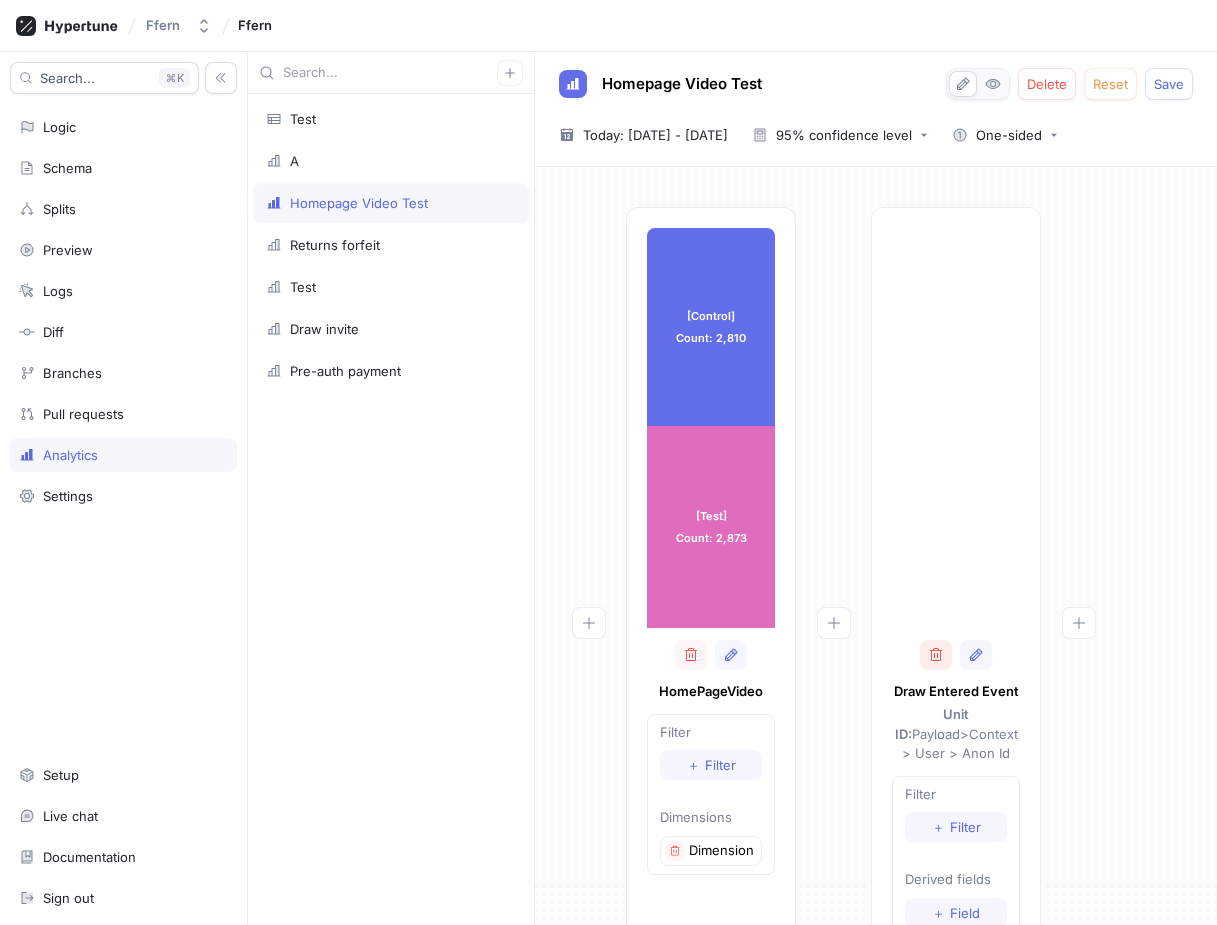 click 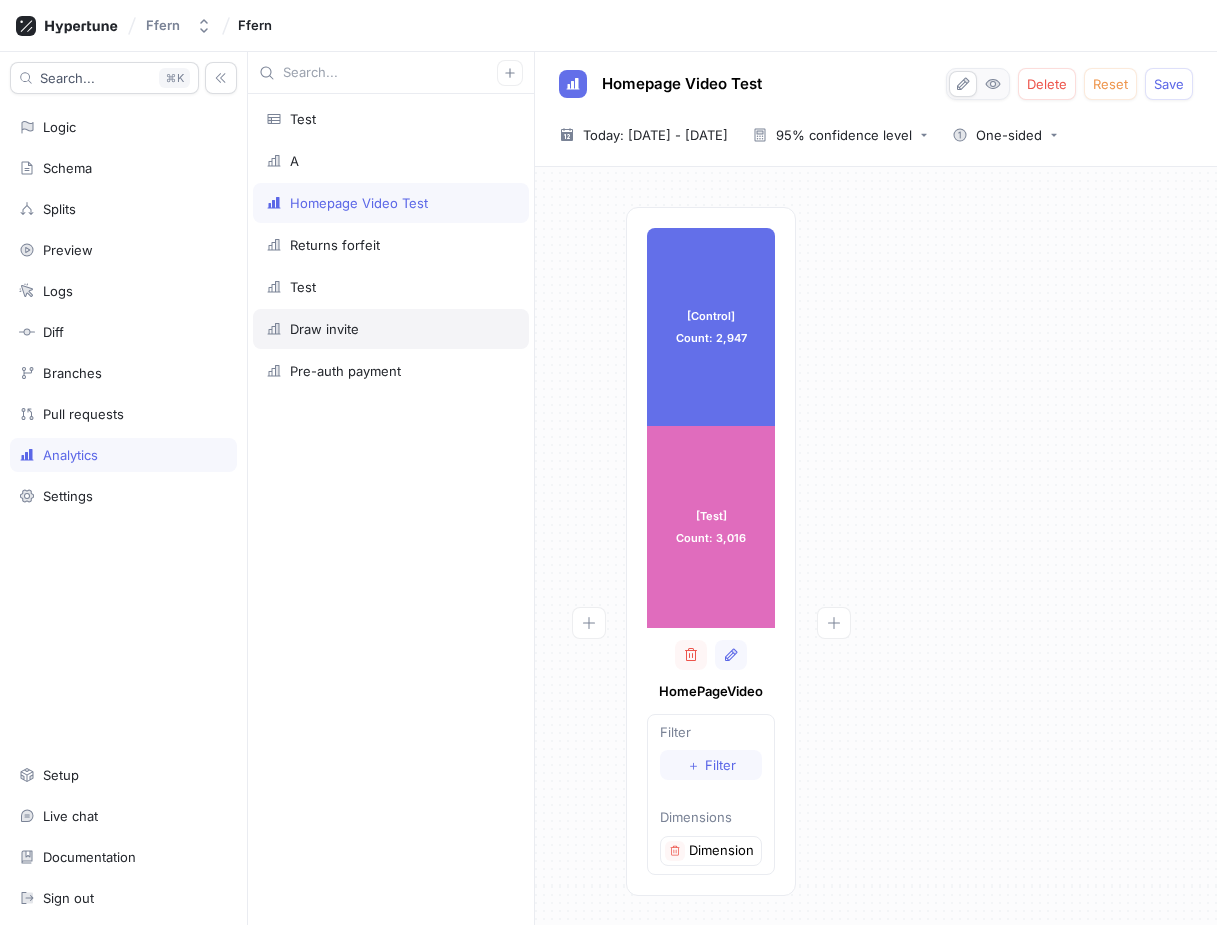 click on "Draw invite" at bounding box center (391, 329) 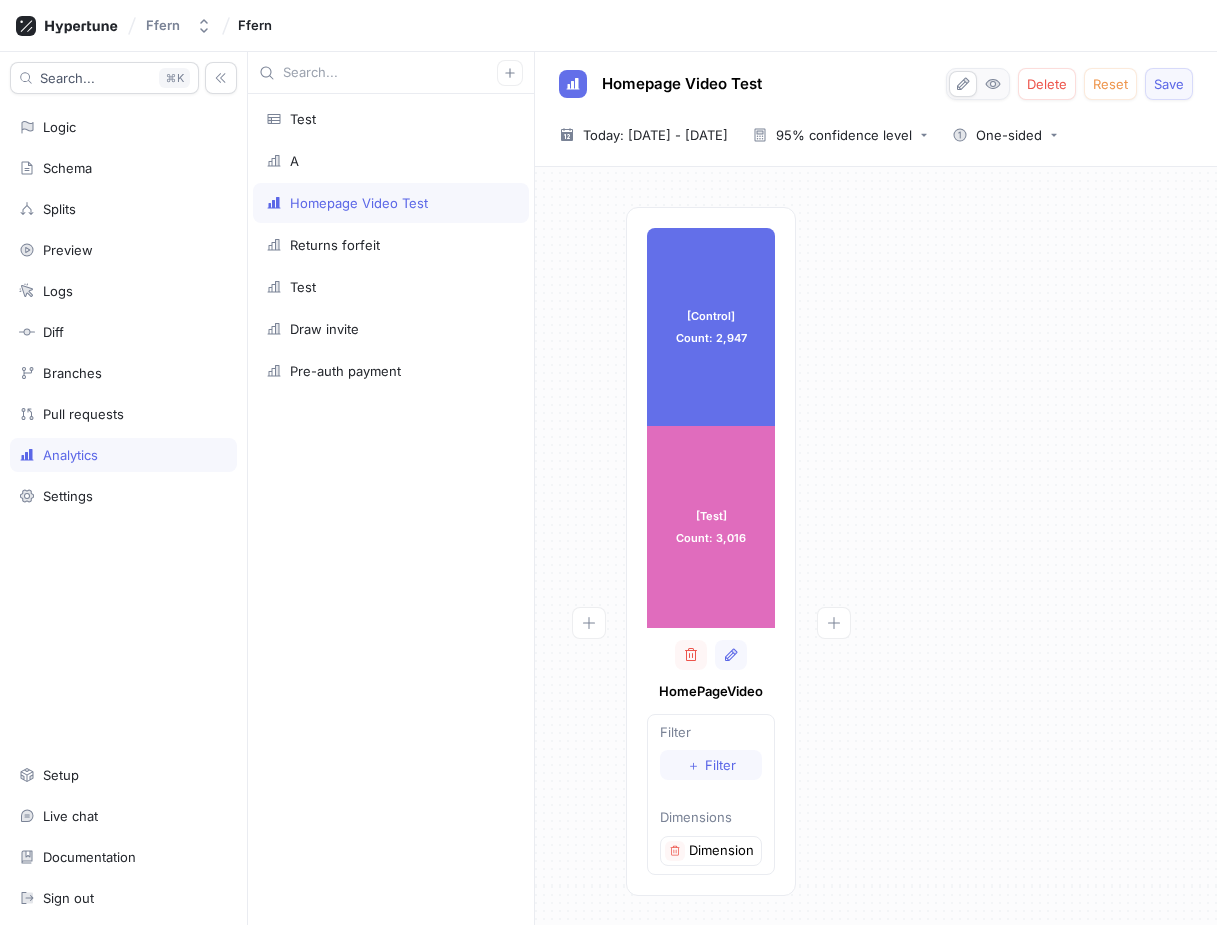click on "Save" at bounding box center [1169, 84] 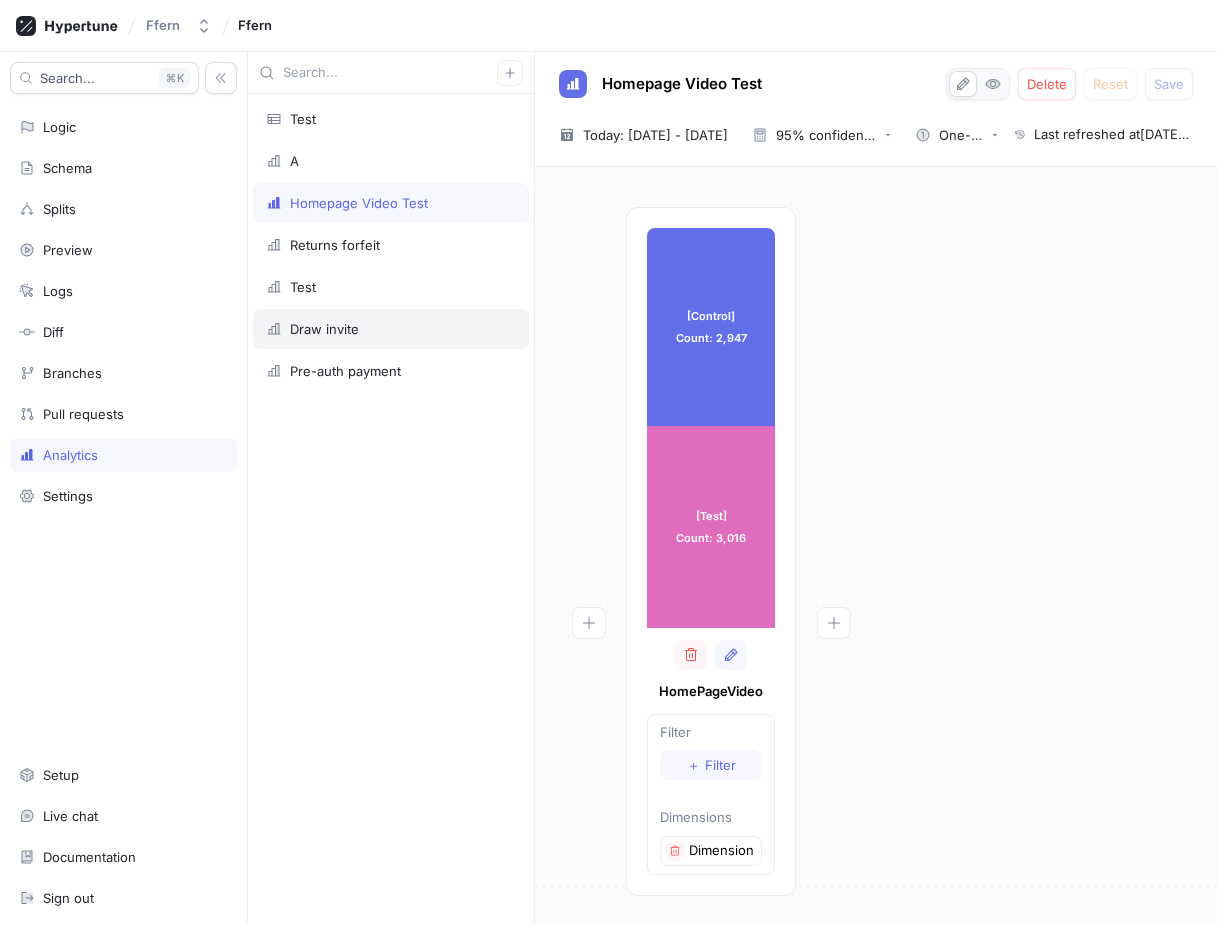 click on "Draw invite" at bounding box center (391, 329) 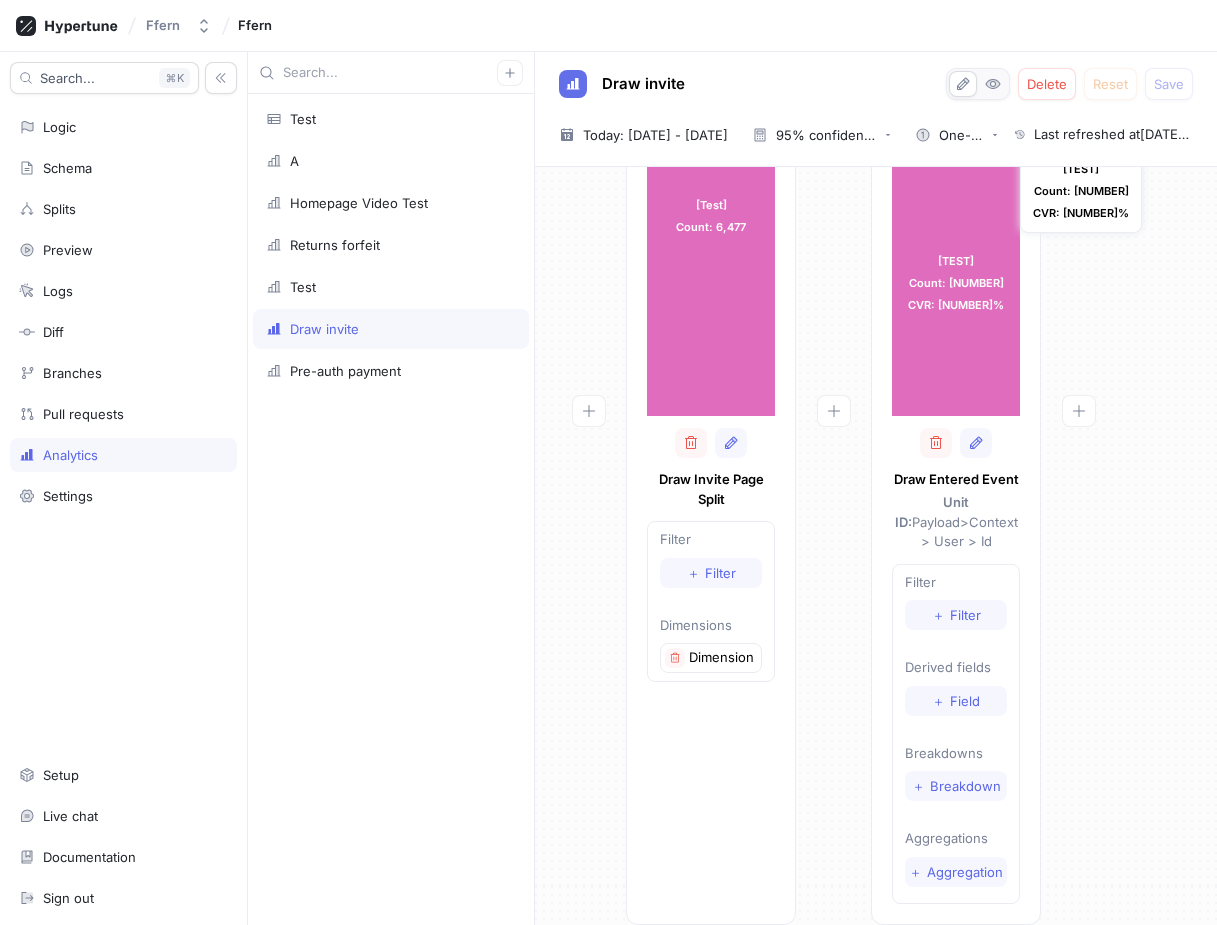 scroll, scrollTop: 220, scrollLeft: 0, axis: vertical 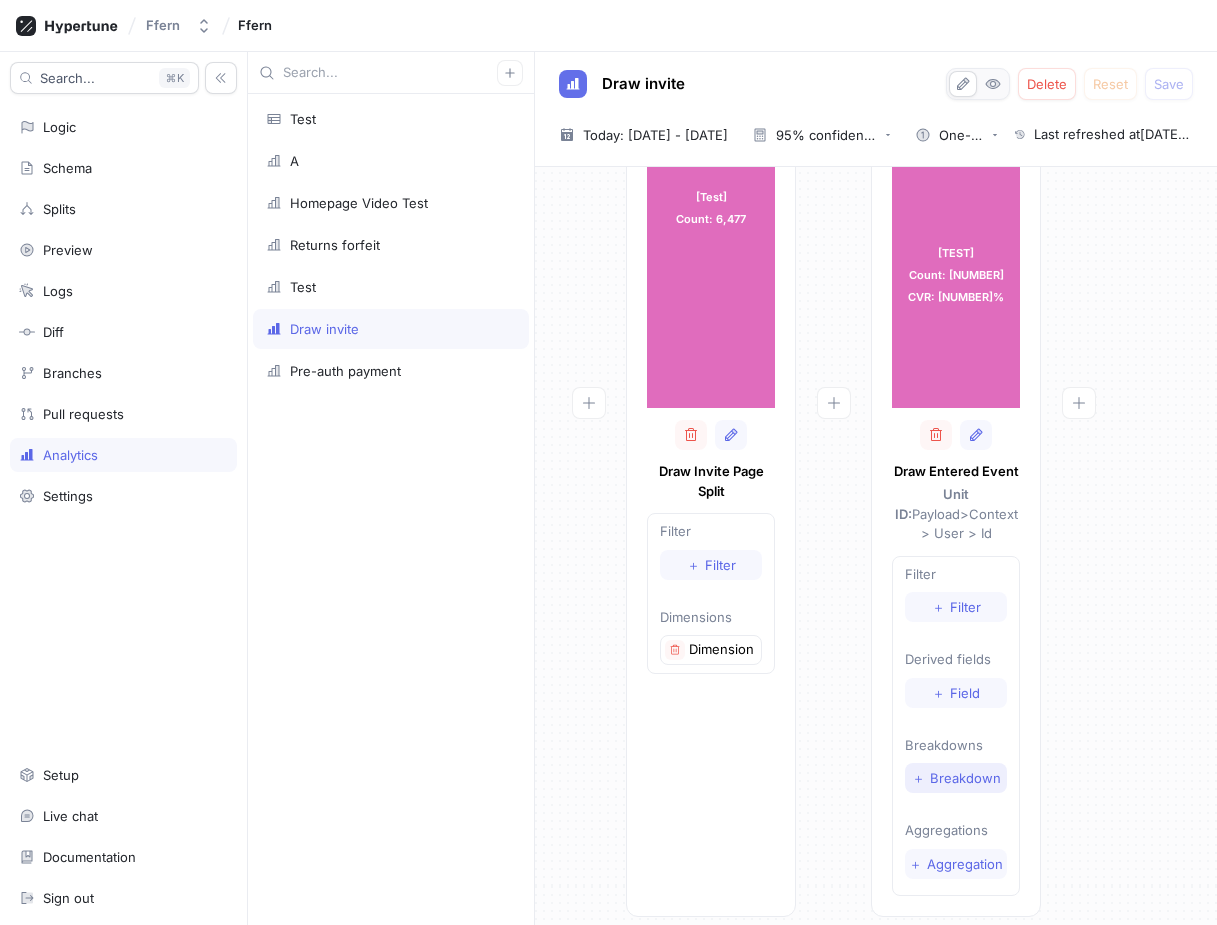 click on "Breakdown" at bounding box center (965, 778) 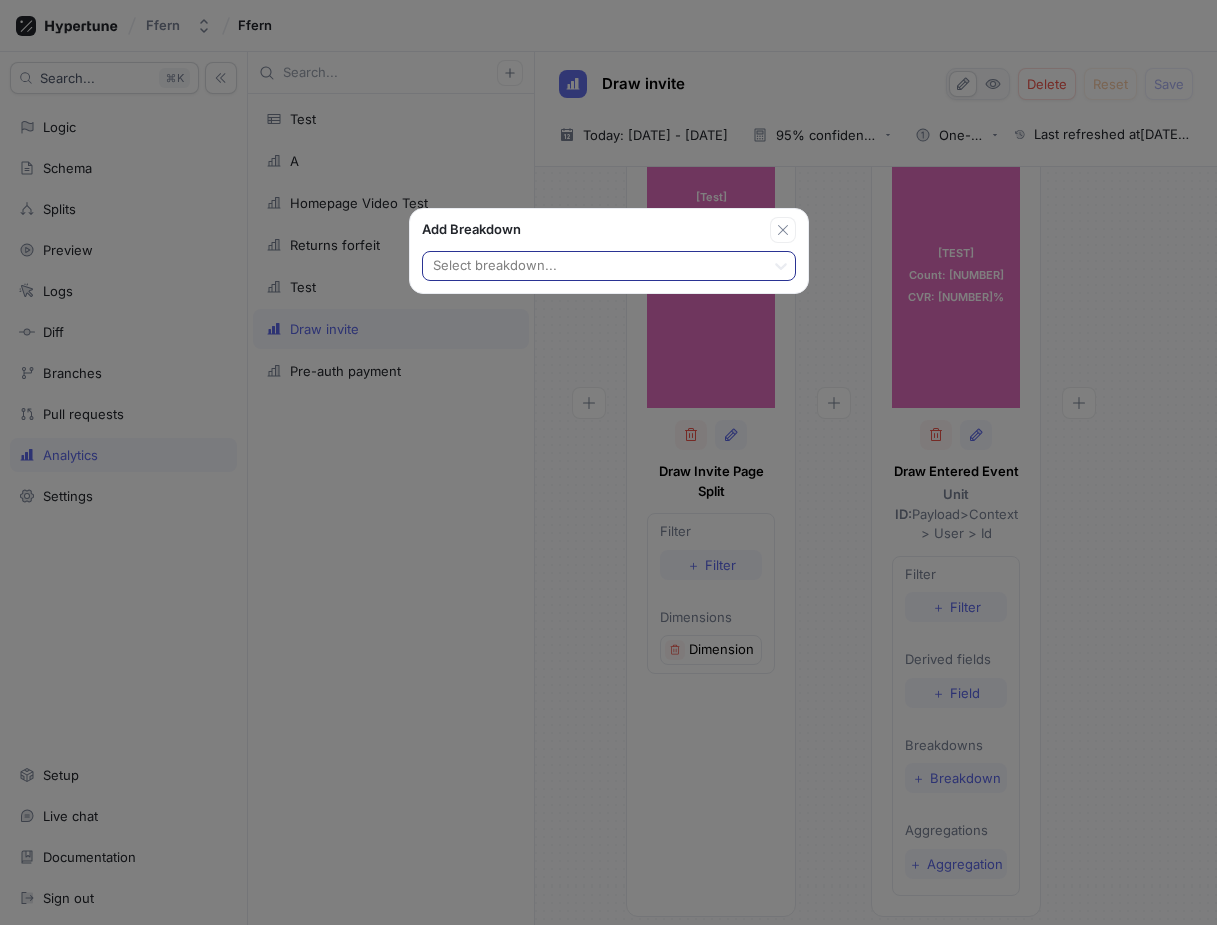 click at bounding box center [594, 267] 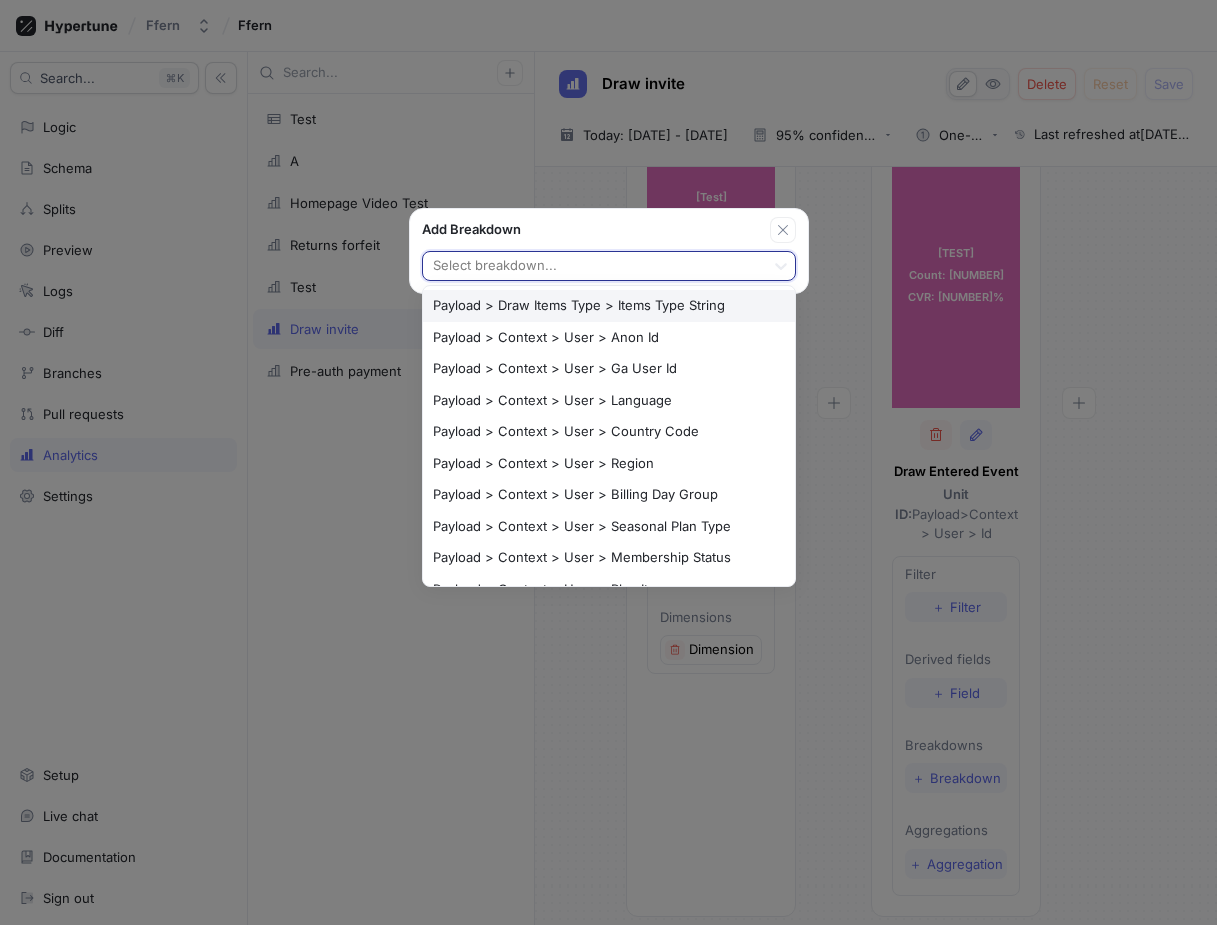 click on "Payload > Draw Items Type > Items Type String" at bounding box center [609, 306] 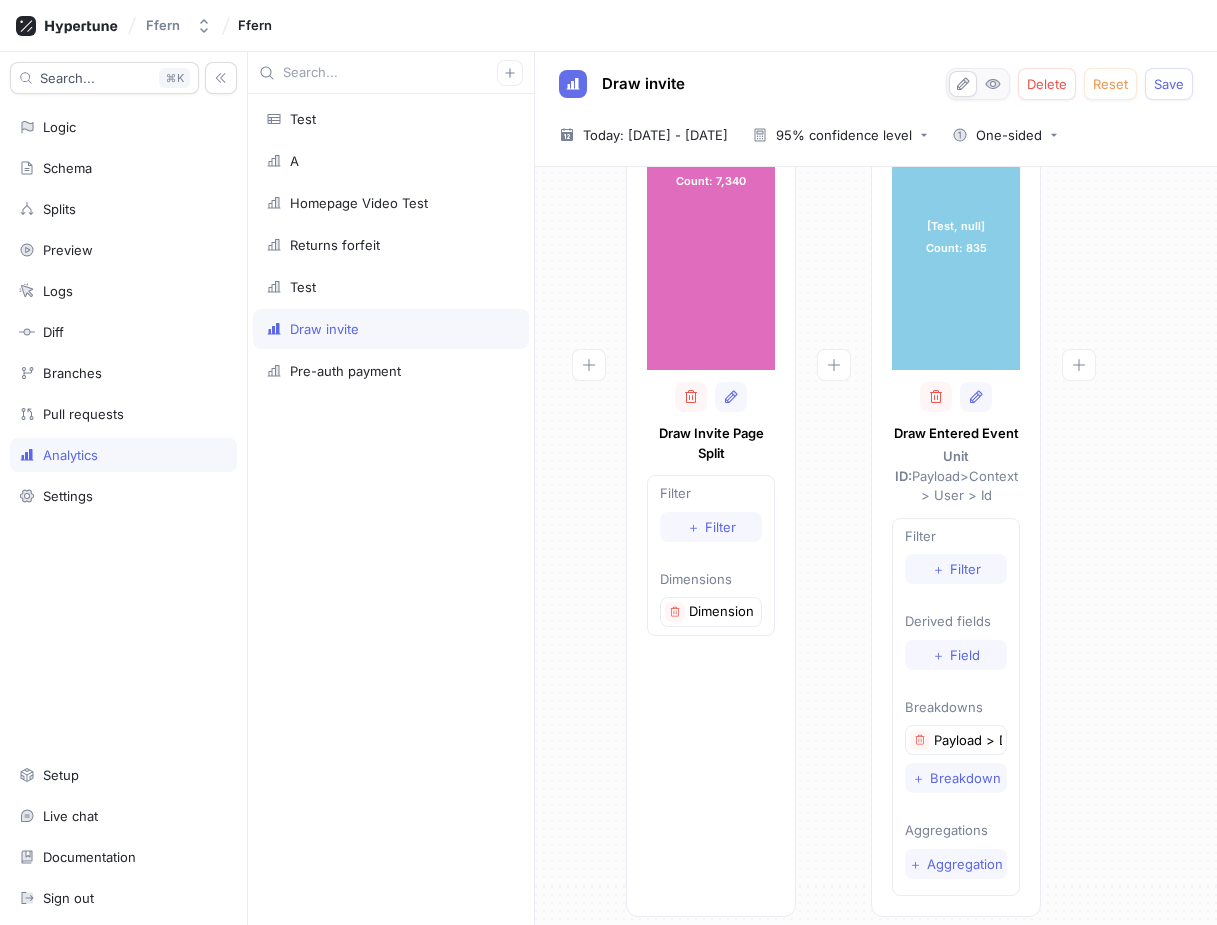 scroll, scrollTop: 0, scrollLeft: 0, axis: both 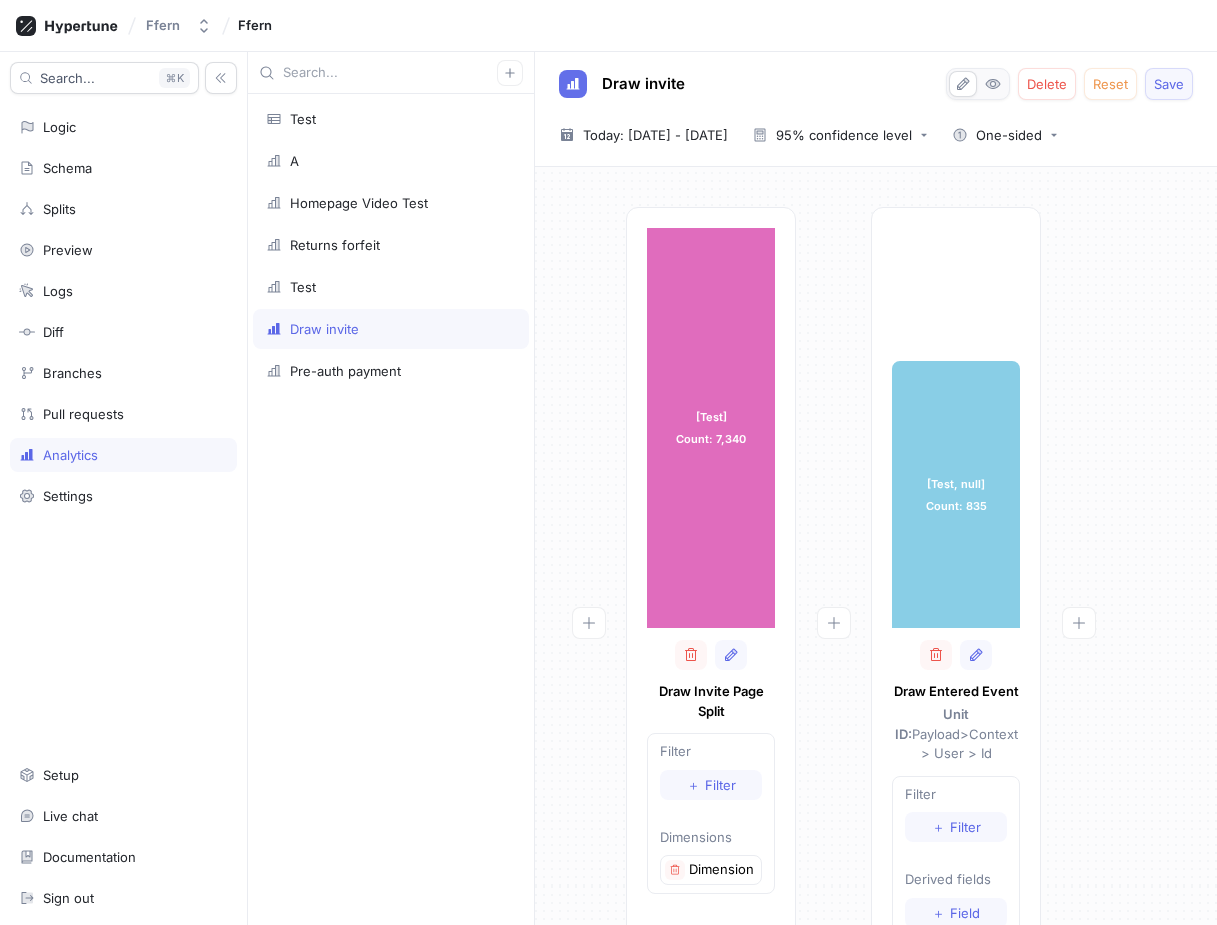 click on "Save" at bounding box center (1169, 84) 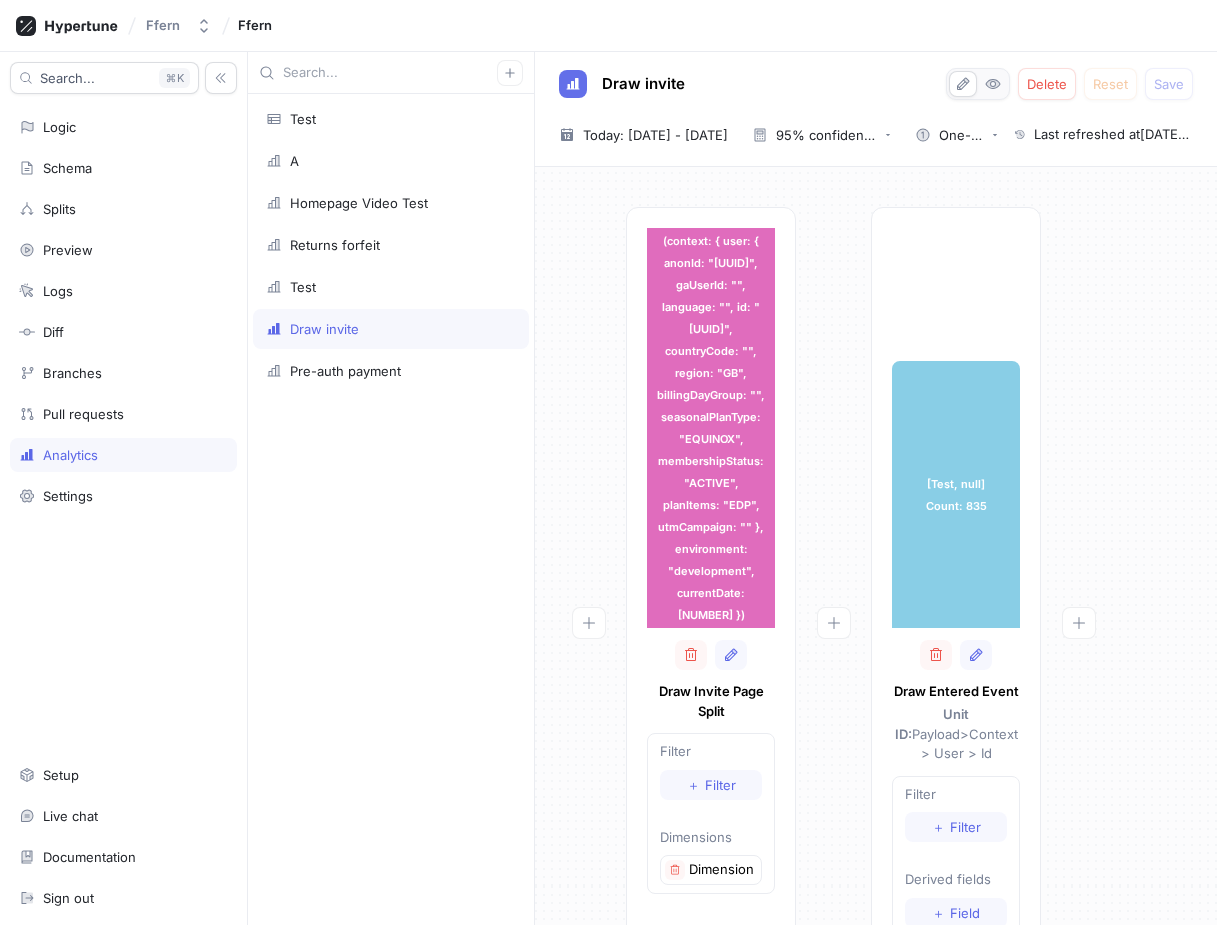 scroll, scrollTop: 0, scrollLeft: 0, axis: both 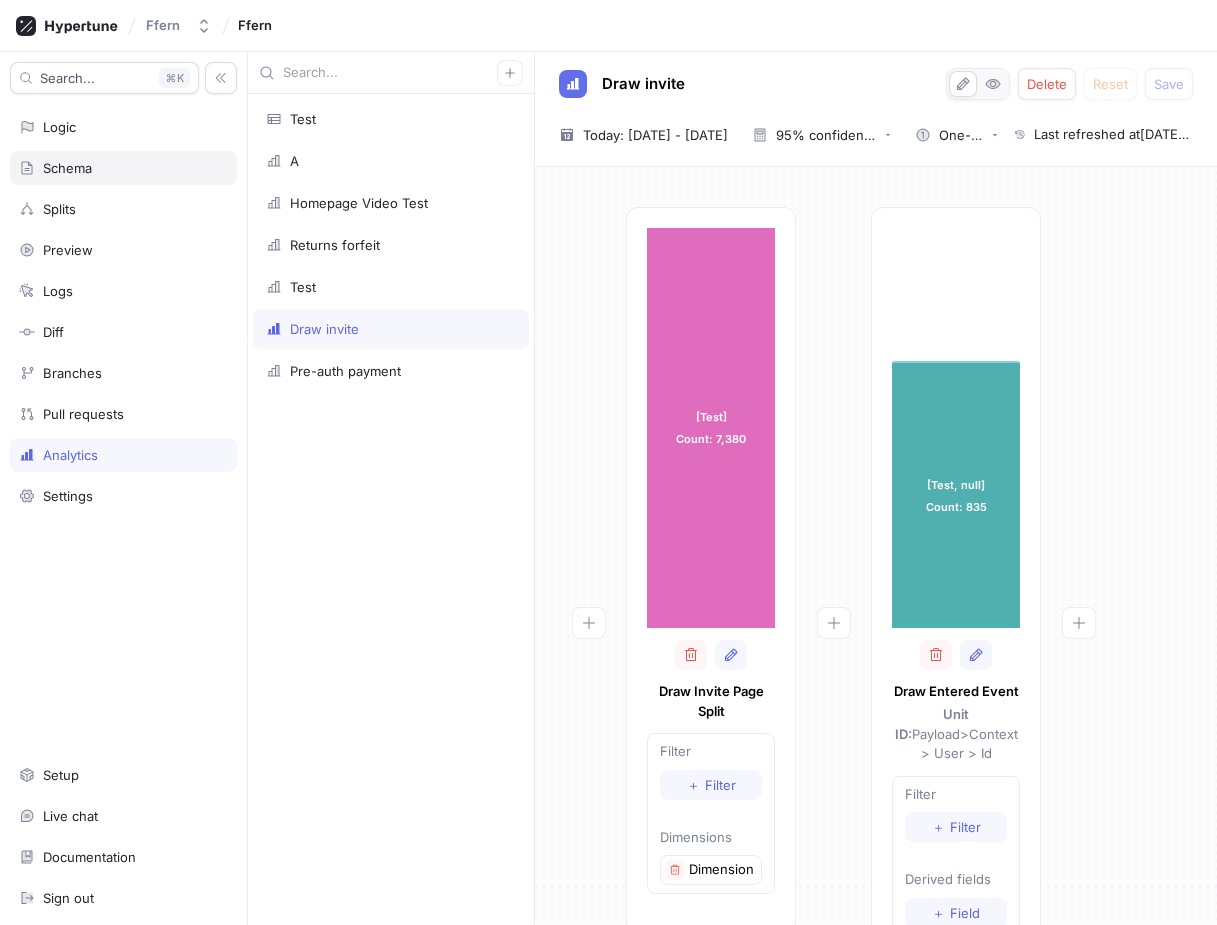 click on "Schema" at bounding box center [123, 168] 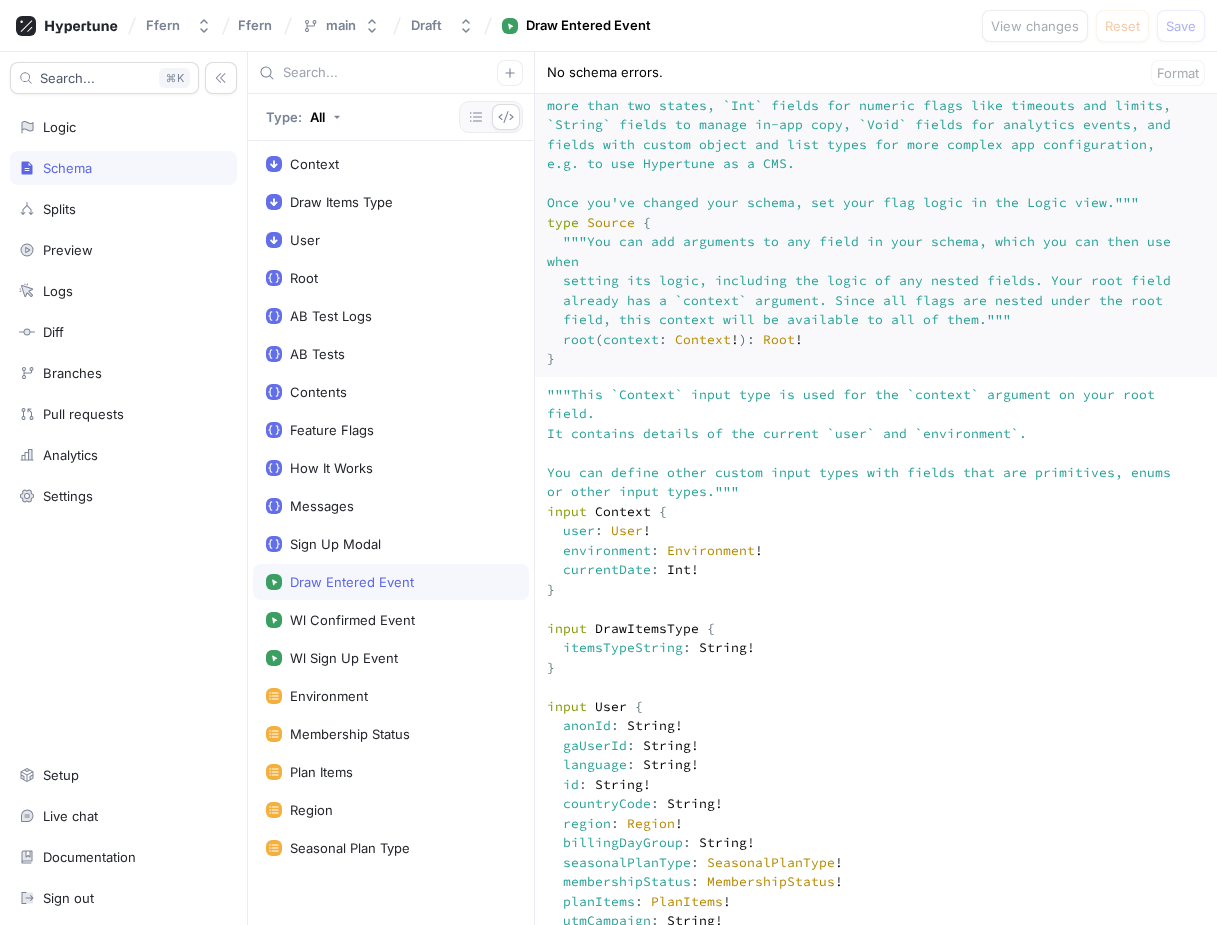 scroll, scrollTop: 0, scrollLeft: 0, axis: both 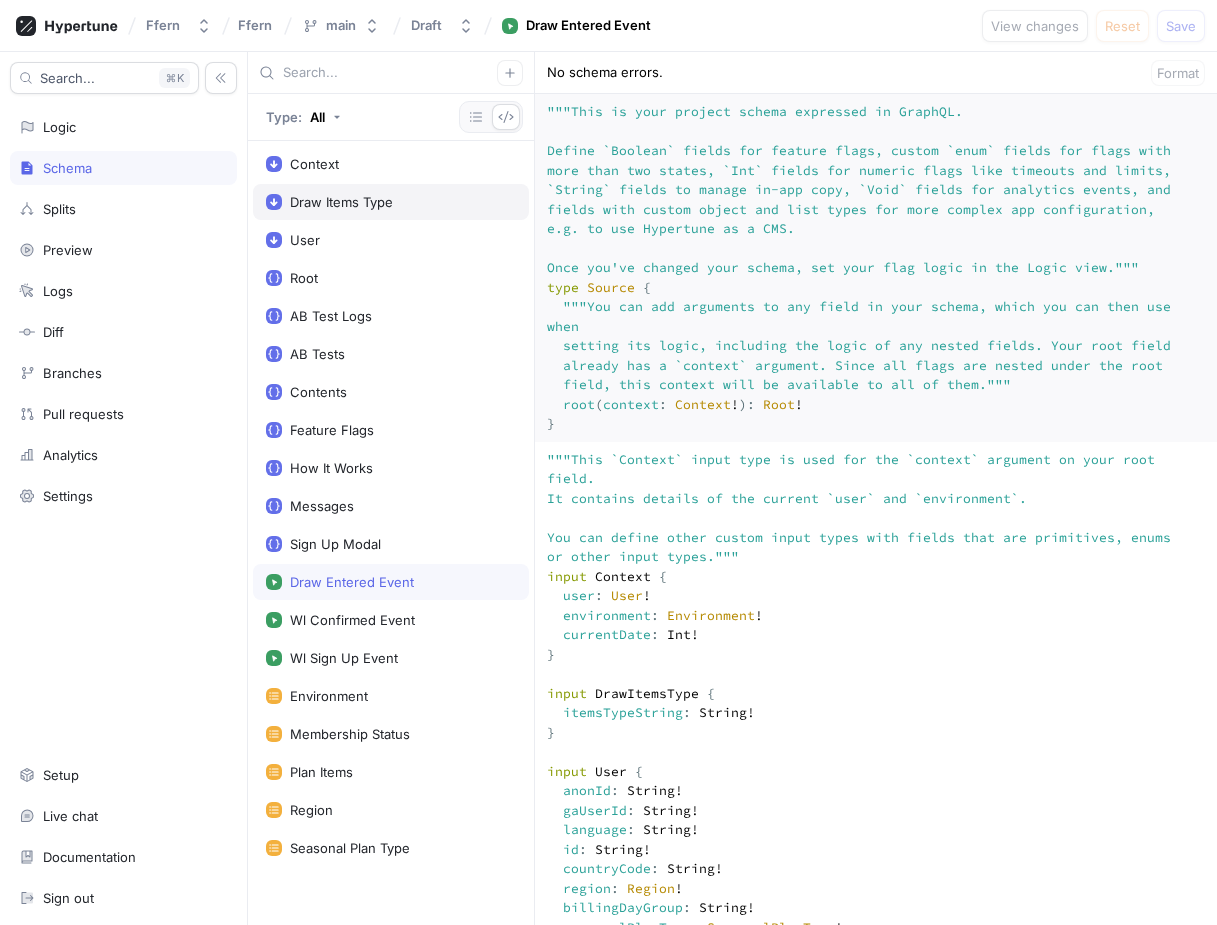 click on "Draw Items Type" at bounding box center (391, 202) 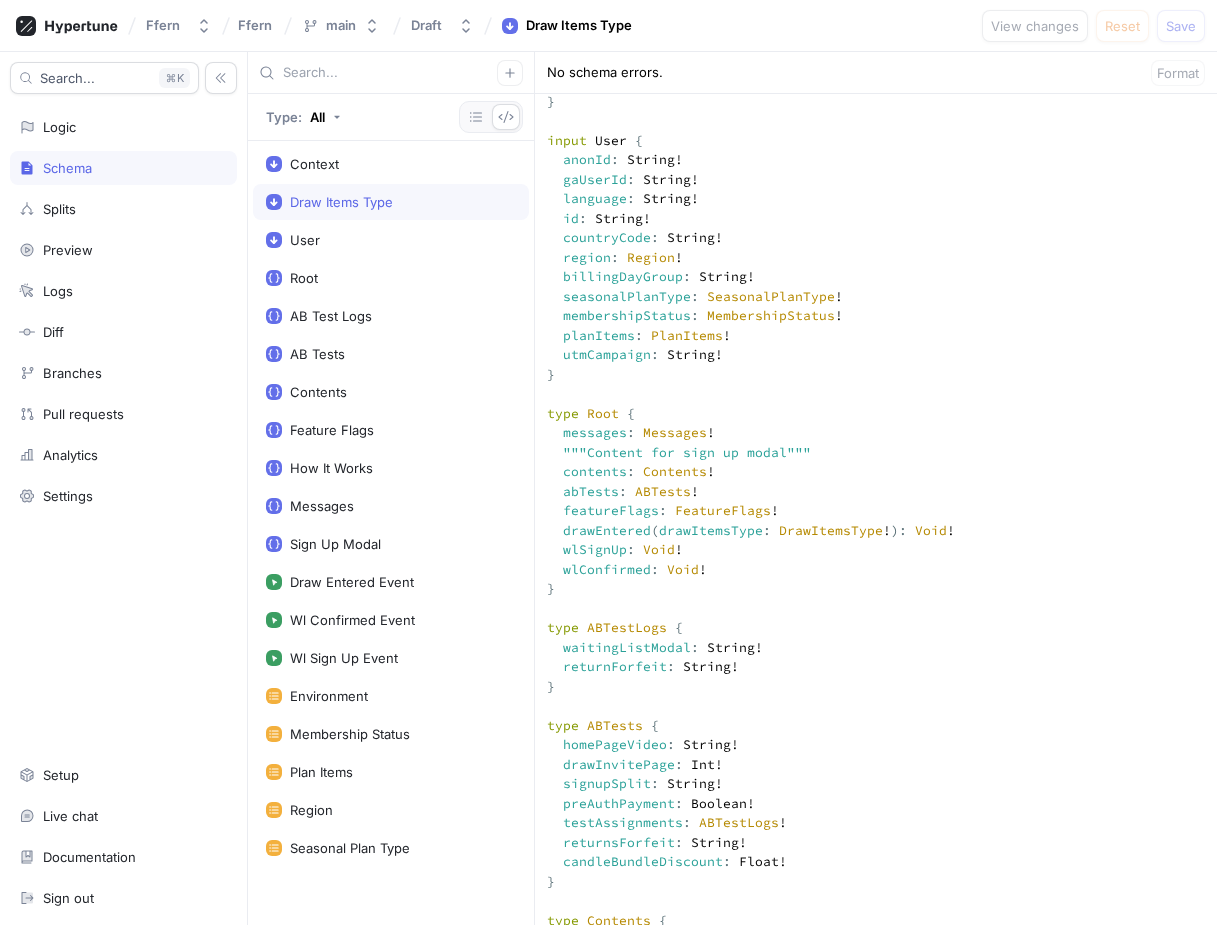 scroll, scrollTop: 632, scrollLeft: 0, axis: vertical 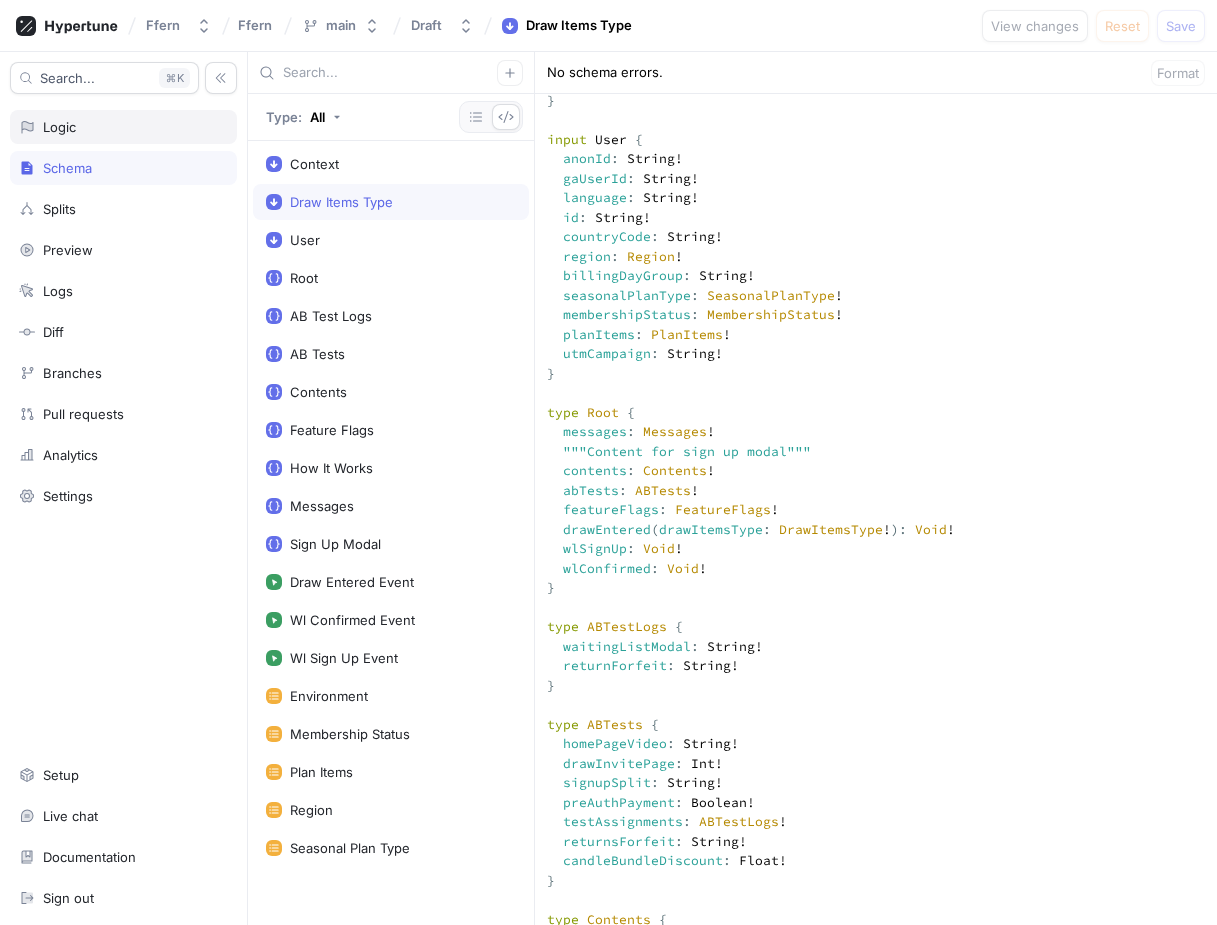 click on "Logic" at bounding box center [123, 127] 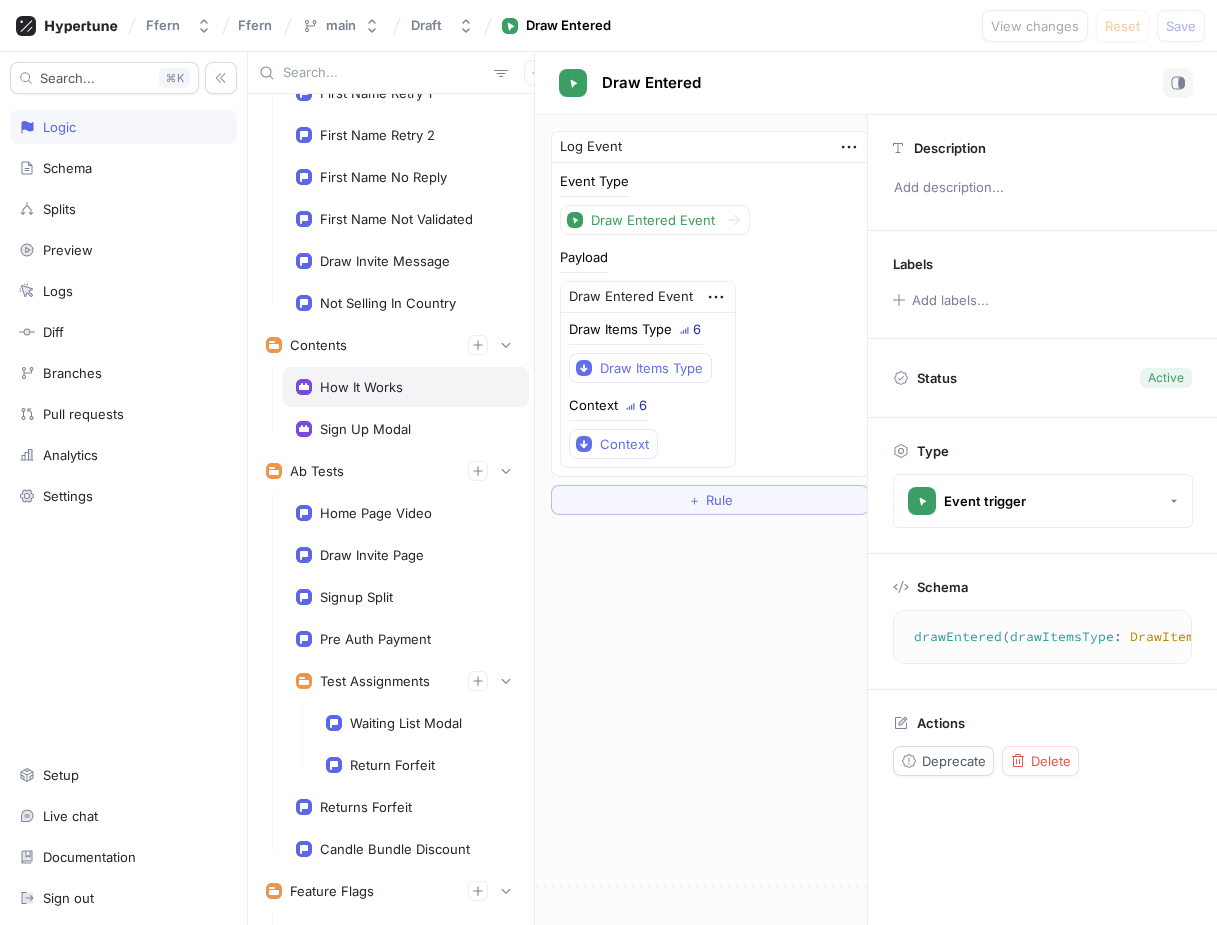 scroll, scrollTop: 246, scrollLeft: 0, axis: vertical 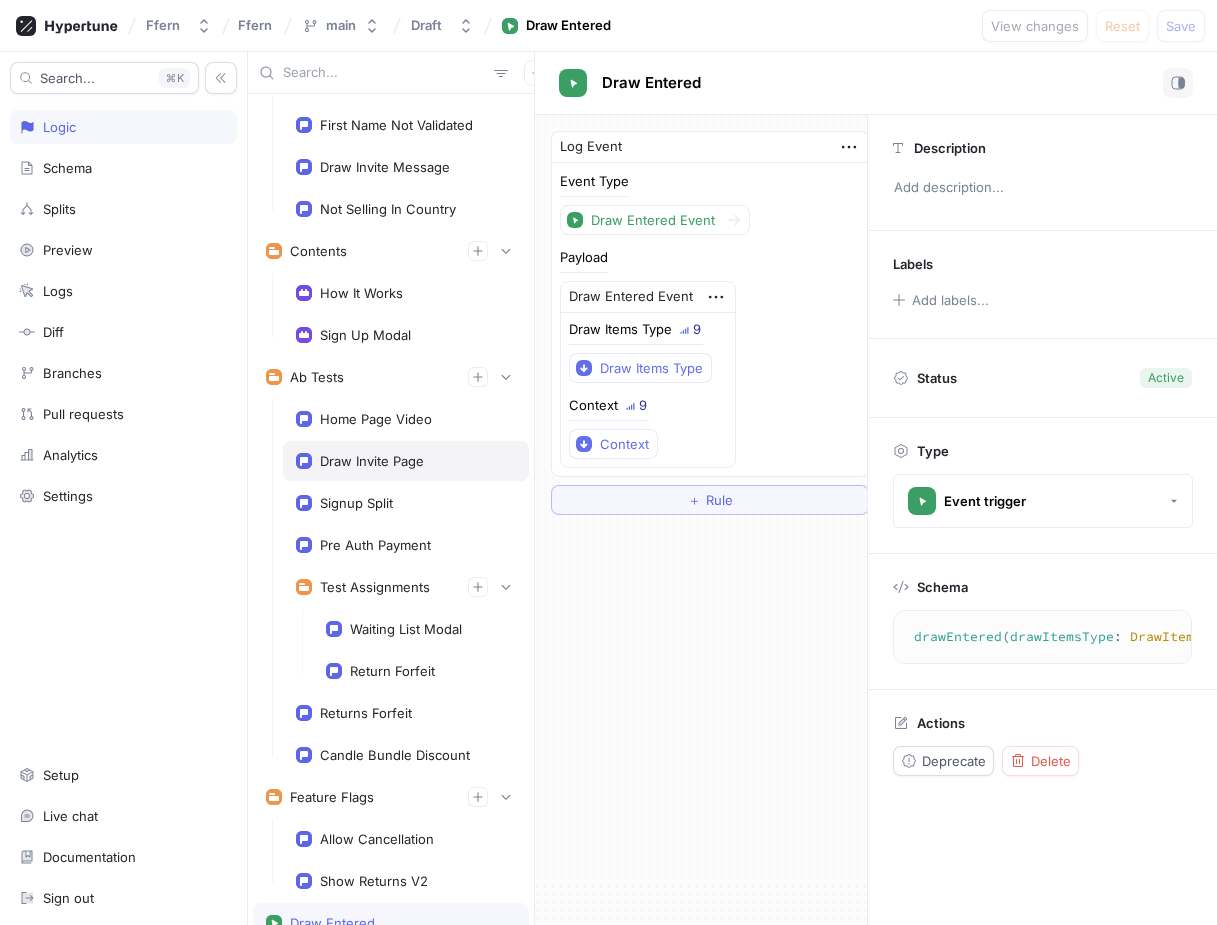 click on "Draw Invite Page" at bounding box center [406, 461] 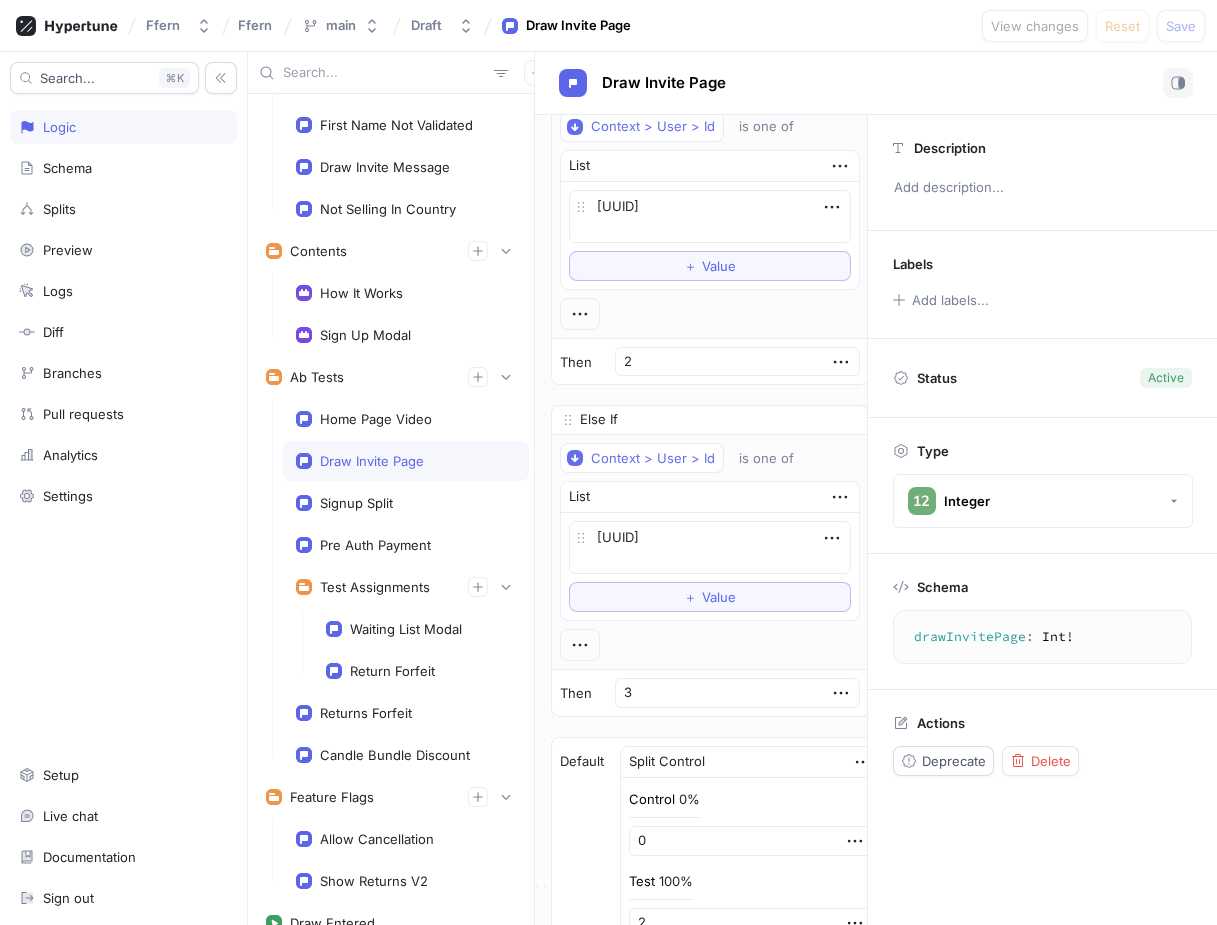 scroll, scrollTop: 473, scrollLeft: 0, axis: vertical 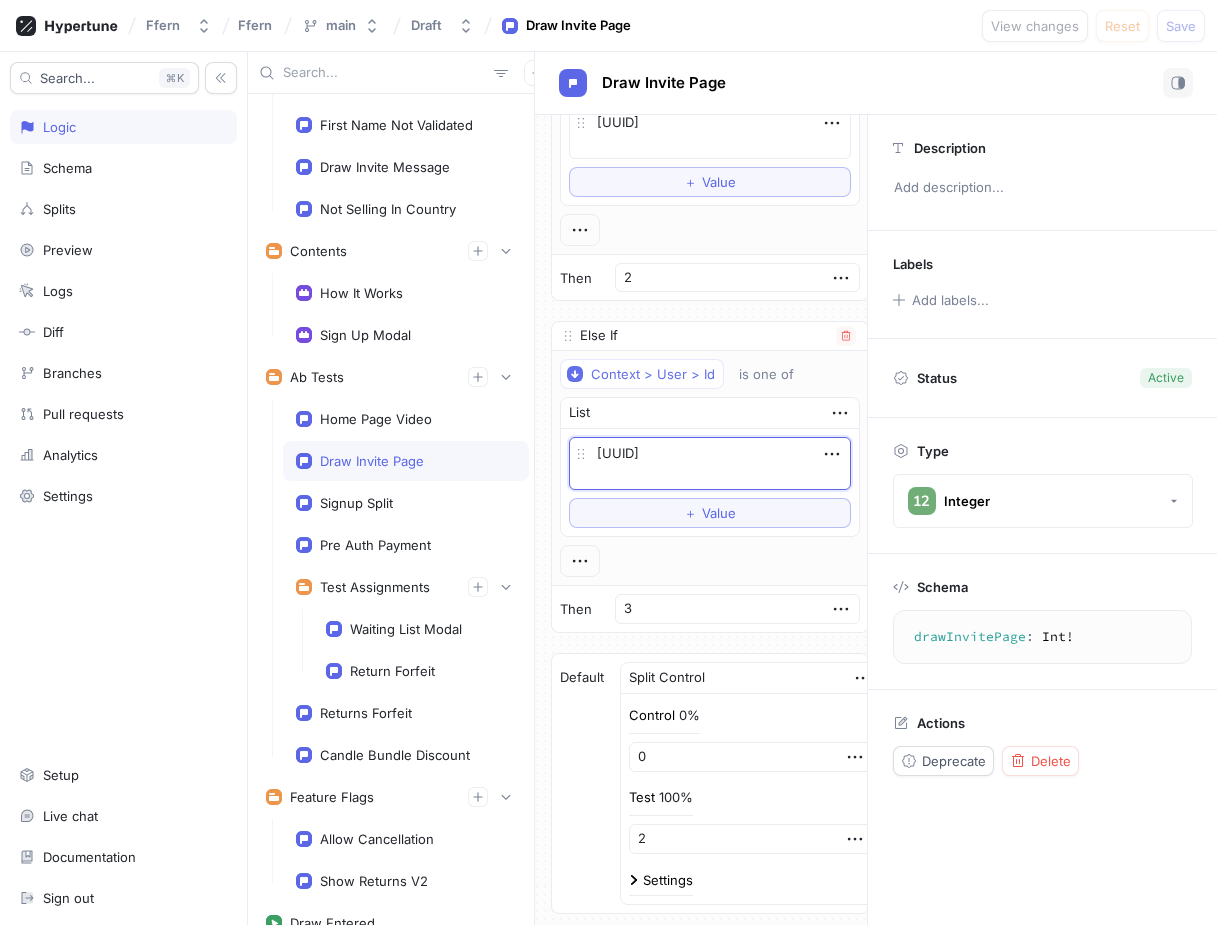 drag, startPoint x: 717, startPoint y: 479, endPoint x: 562, endPoint y: 453, distance: 157.16551 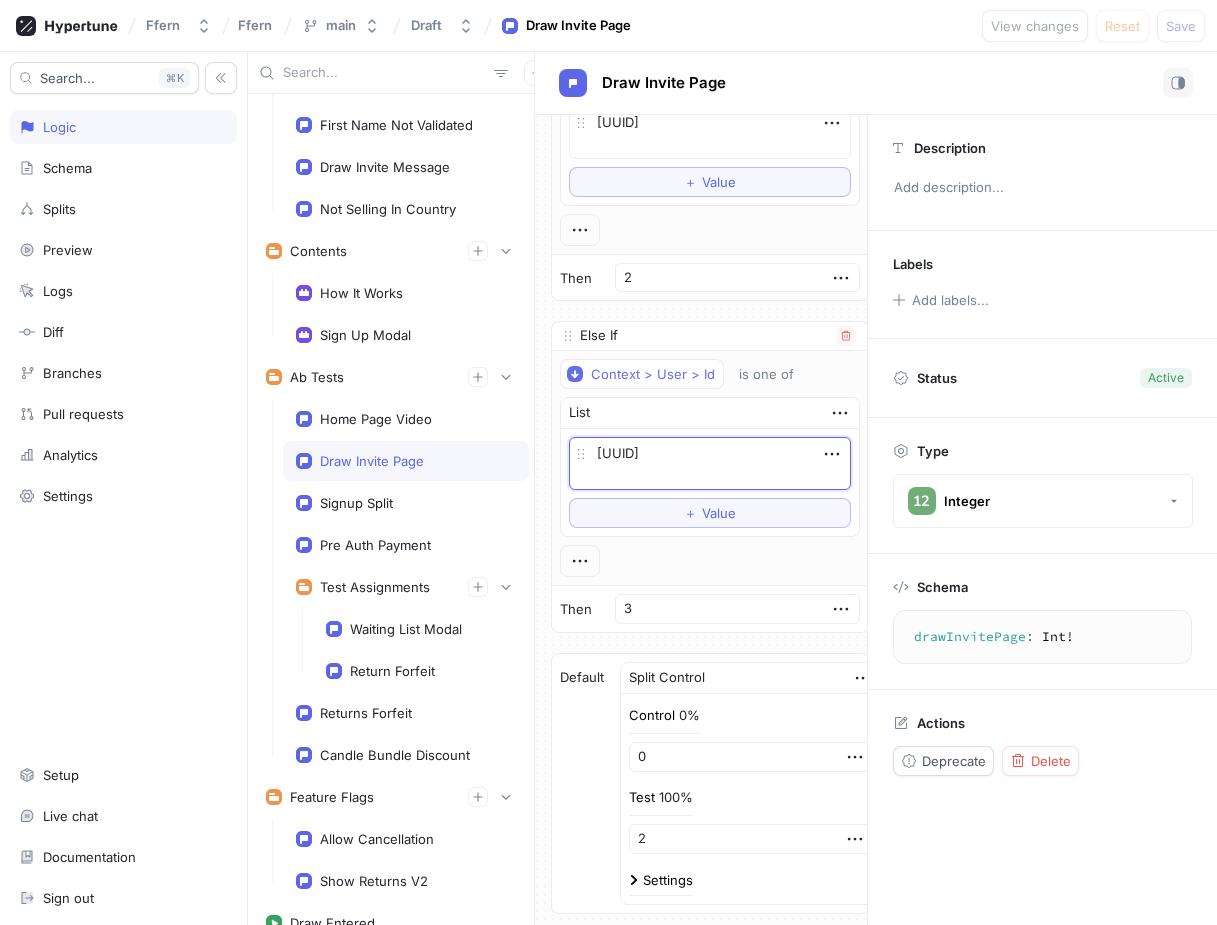 click on "[UUID]
To pick up a draggable item, press the space bar.
While dragging, use the arrow keys to move the item.
Press space again to drop the item in its new position, or press escape to cancel.
＋ Value" at bounding box center (710, 482) 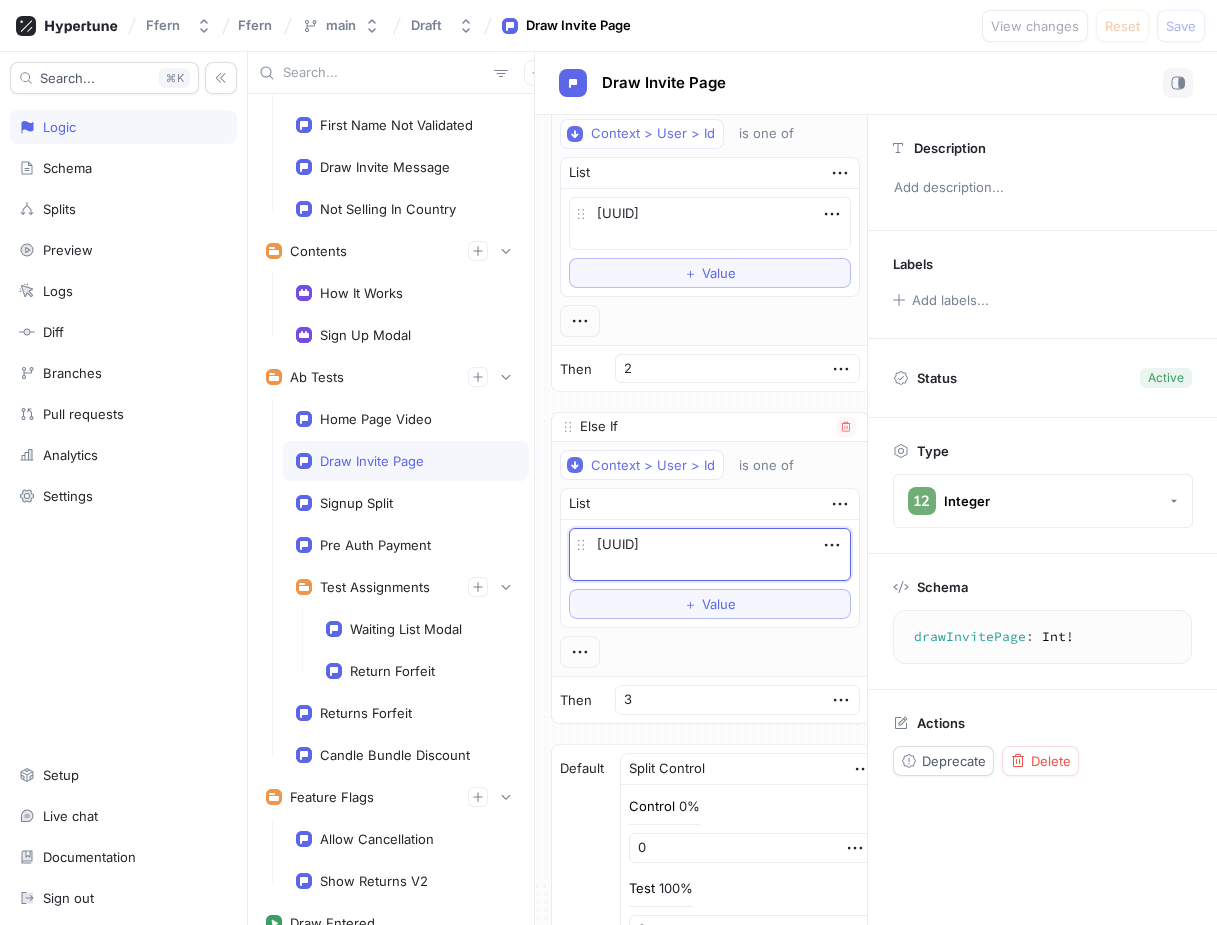 scroll, scrollTop: 404, scrollLeft: 0, axis: vertical 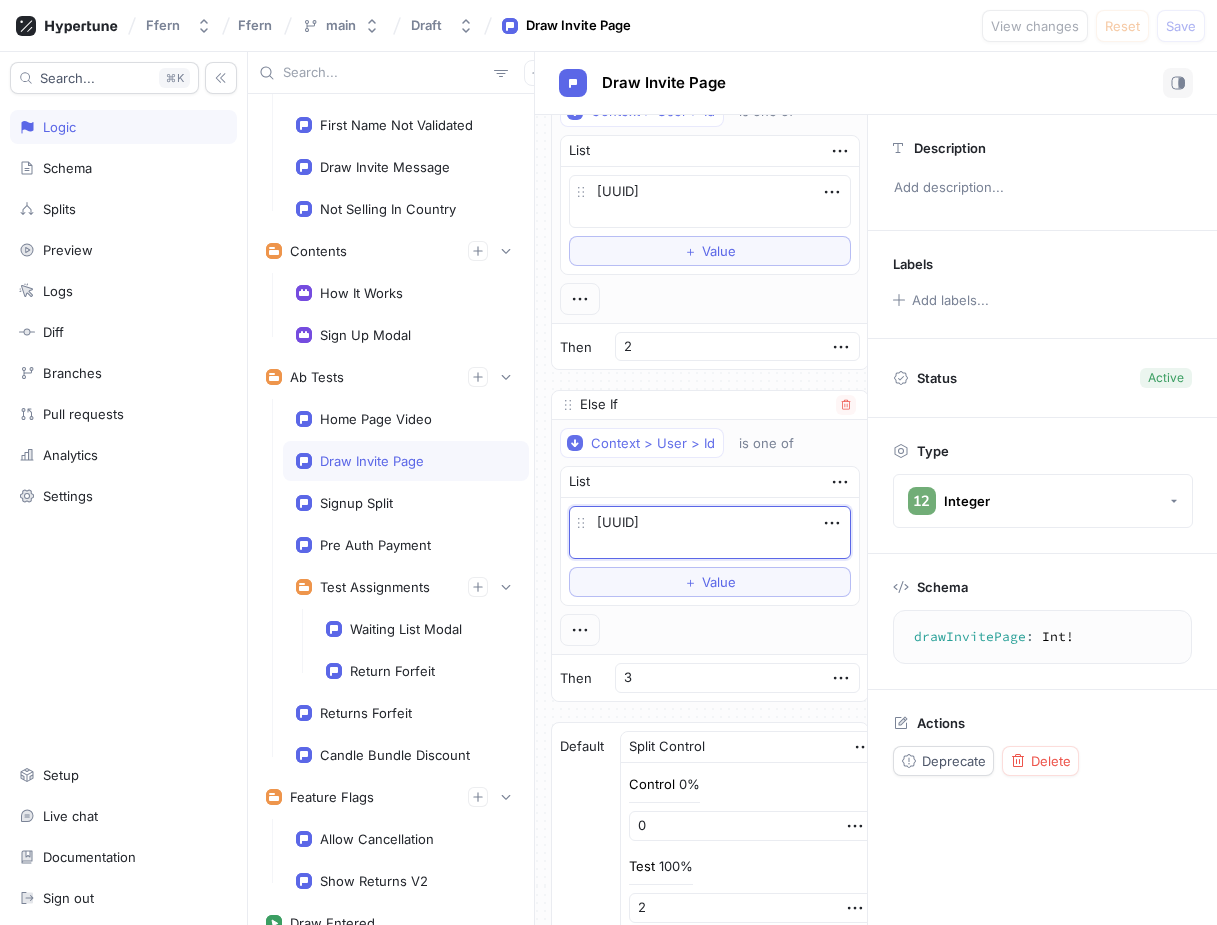 click on "[UUID]" at bounding box center (710, 532) 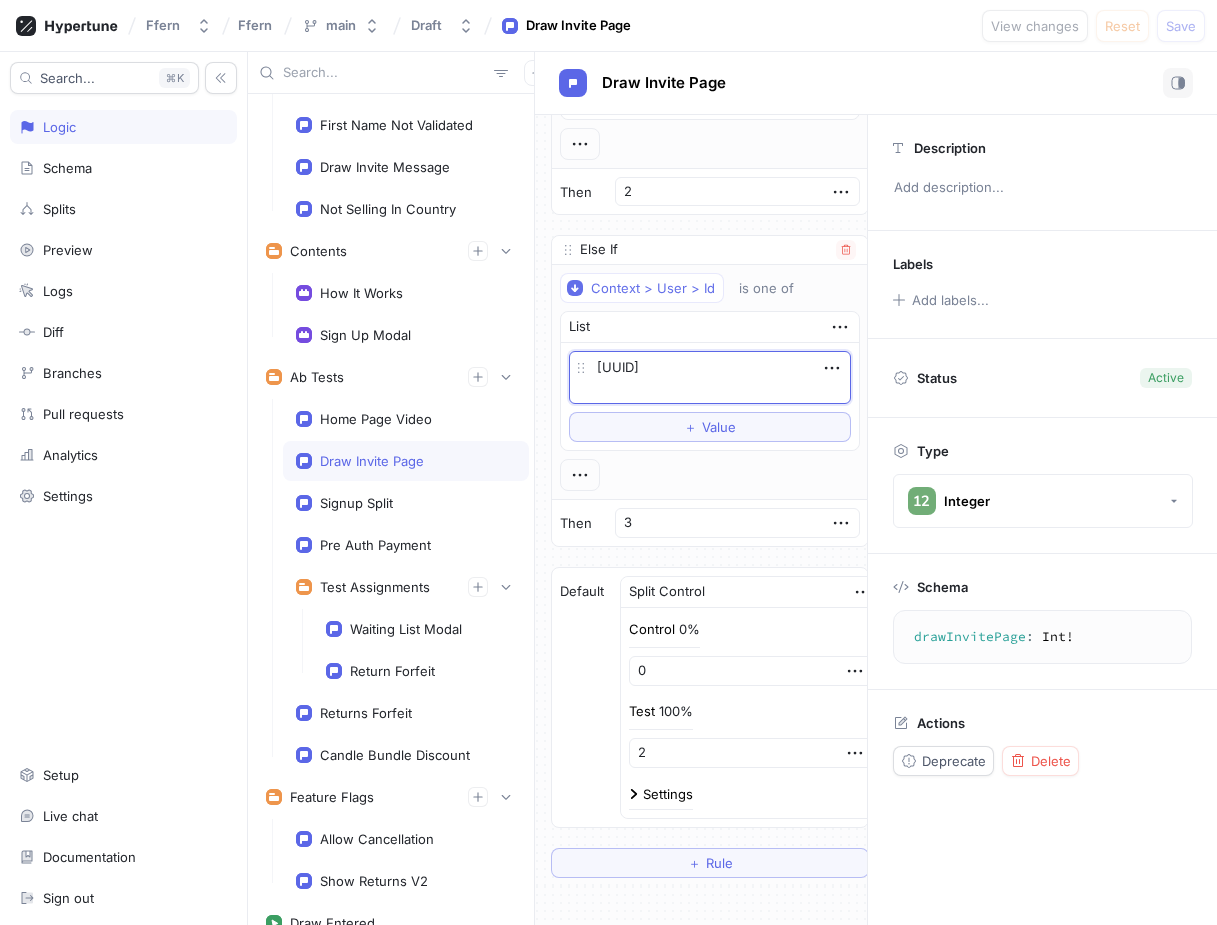 scroll, scrollTop: 512, scrollLeft: 0, axis: vertical 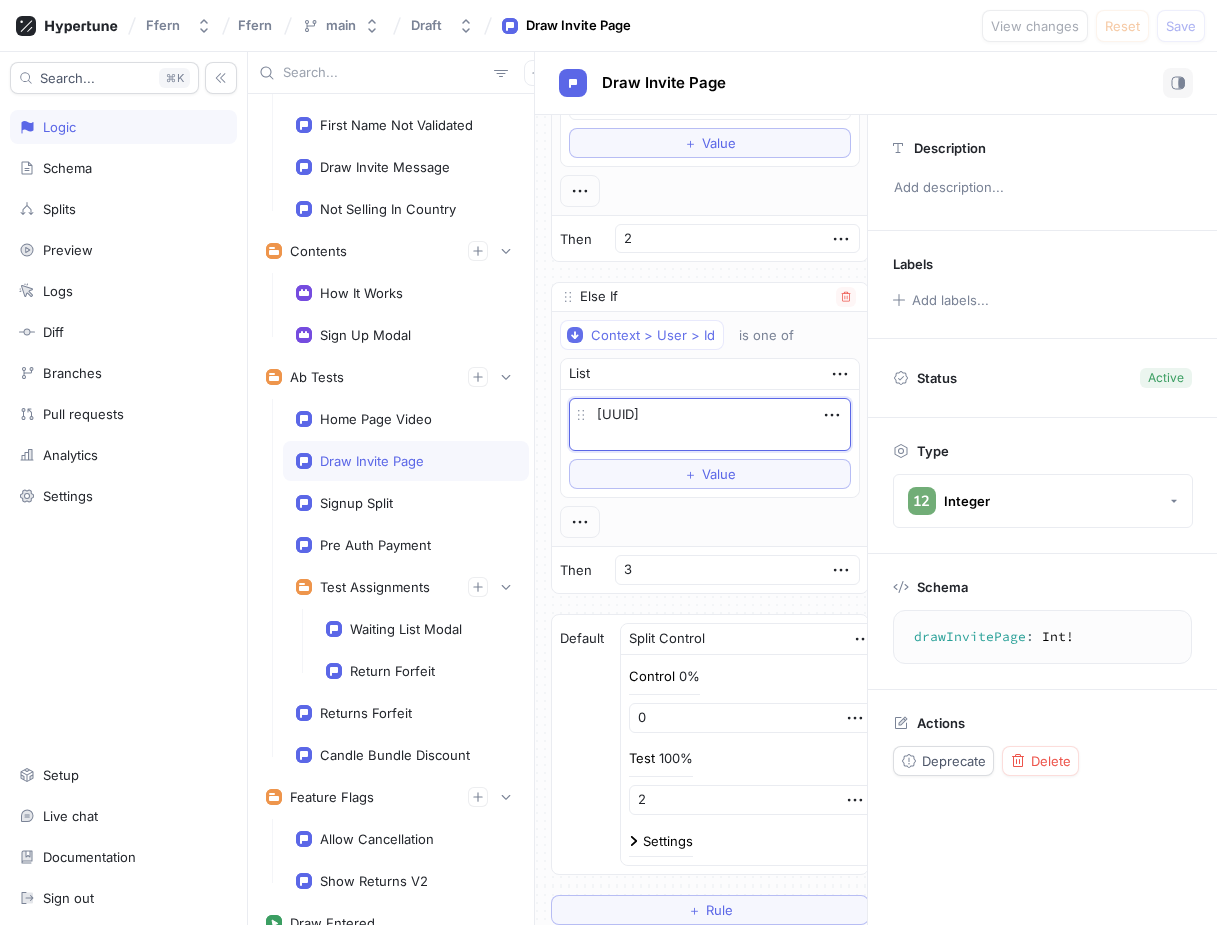 drag, startPoint x: 710, startPoint y: 439, endPoint x: 565, endPoint y: 409, distance: 148.07092 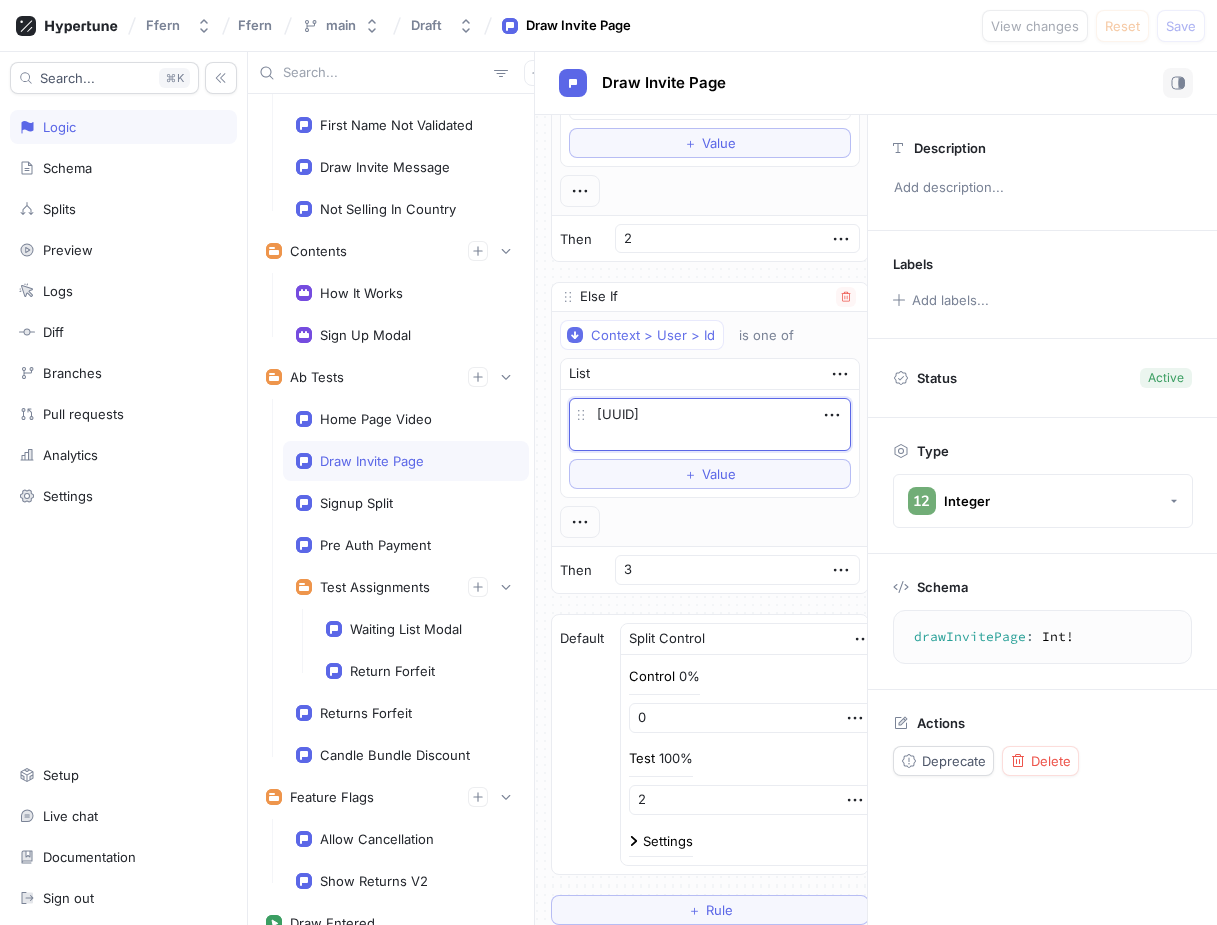 click on "[UUID]" at bounding box center (710, 424) 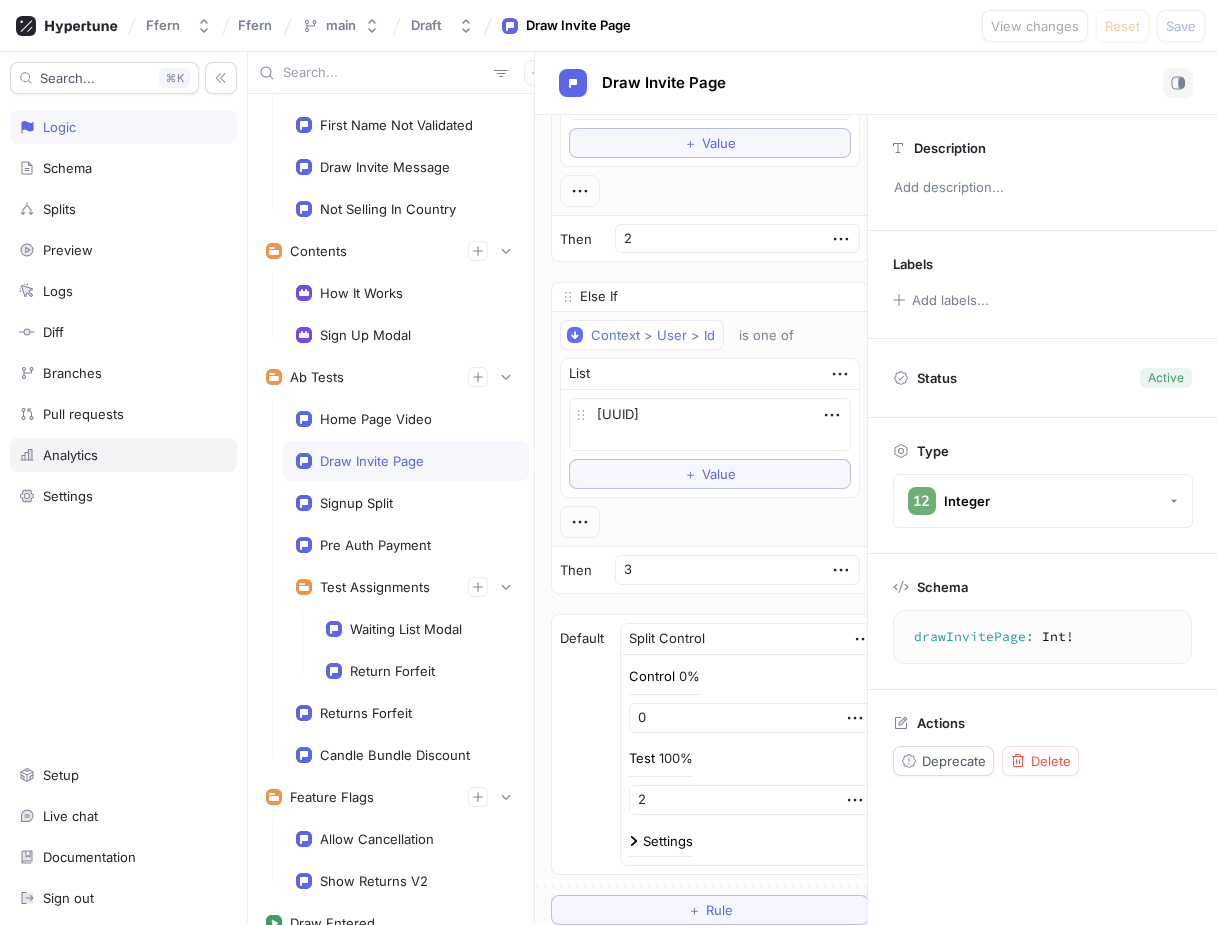 type on "x" 